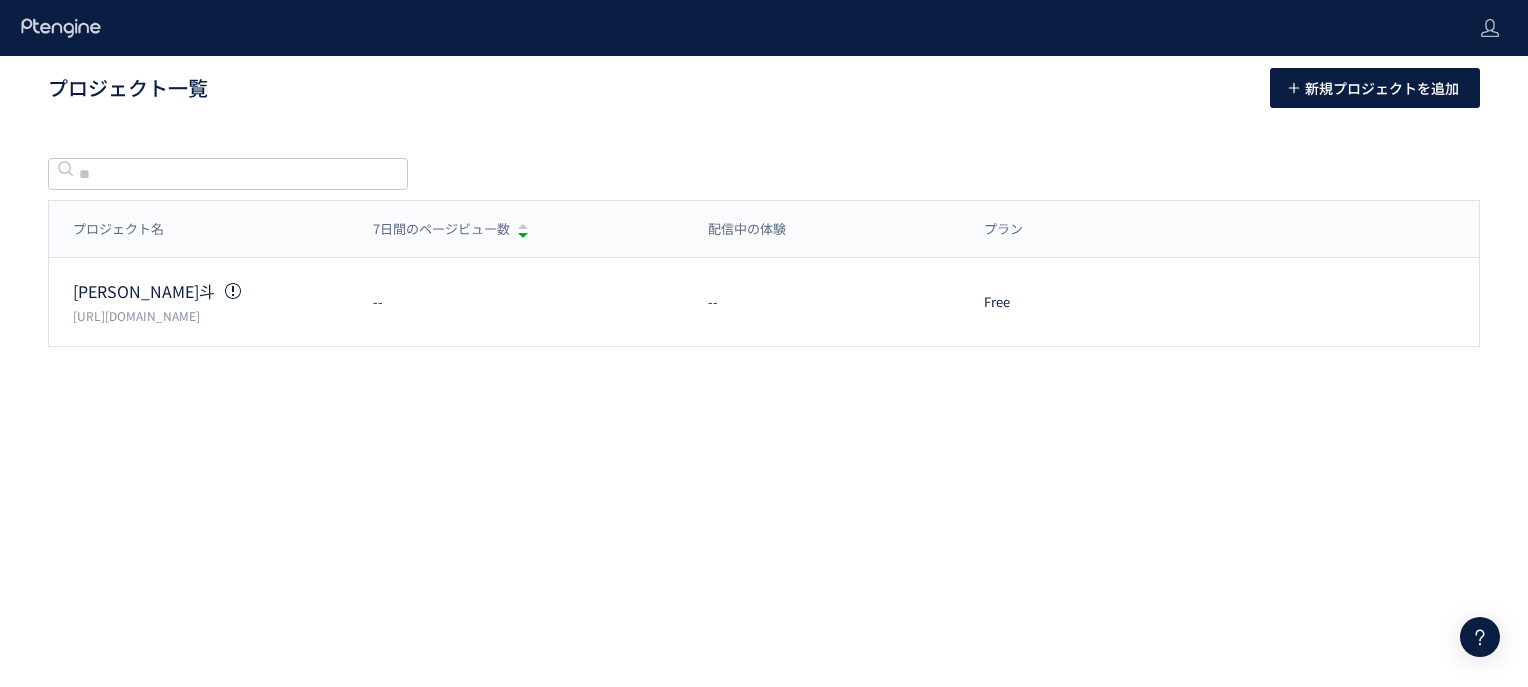 scroll, scrollTop: 0, scrollLeft: 0, axis: both 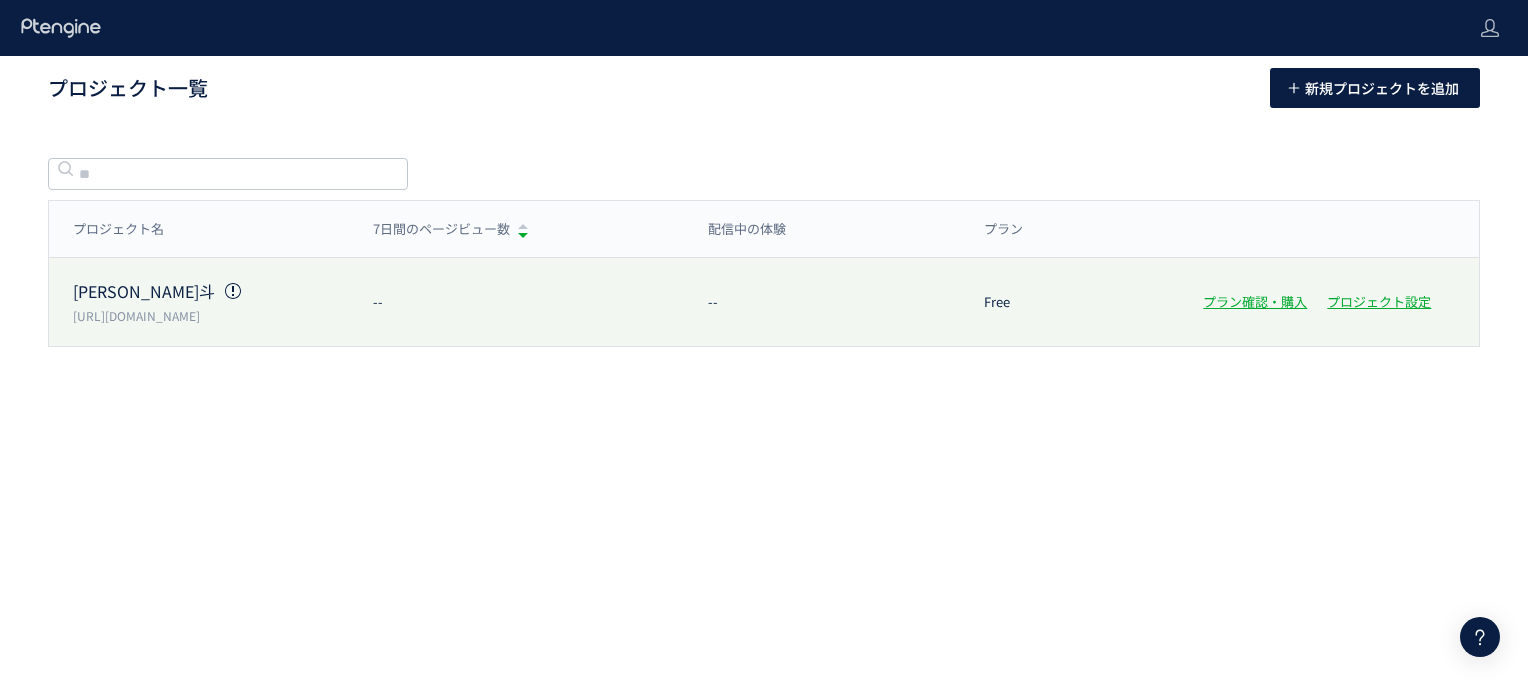 click on "[URL][DOMAIN_NAME]" 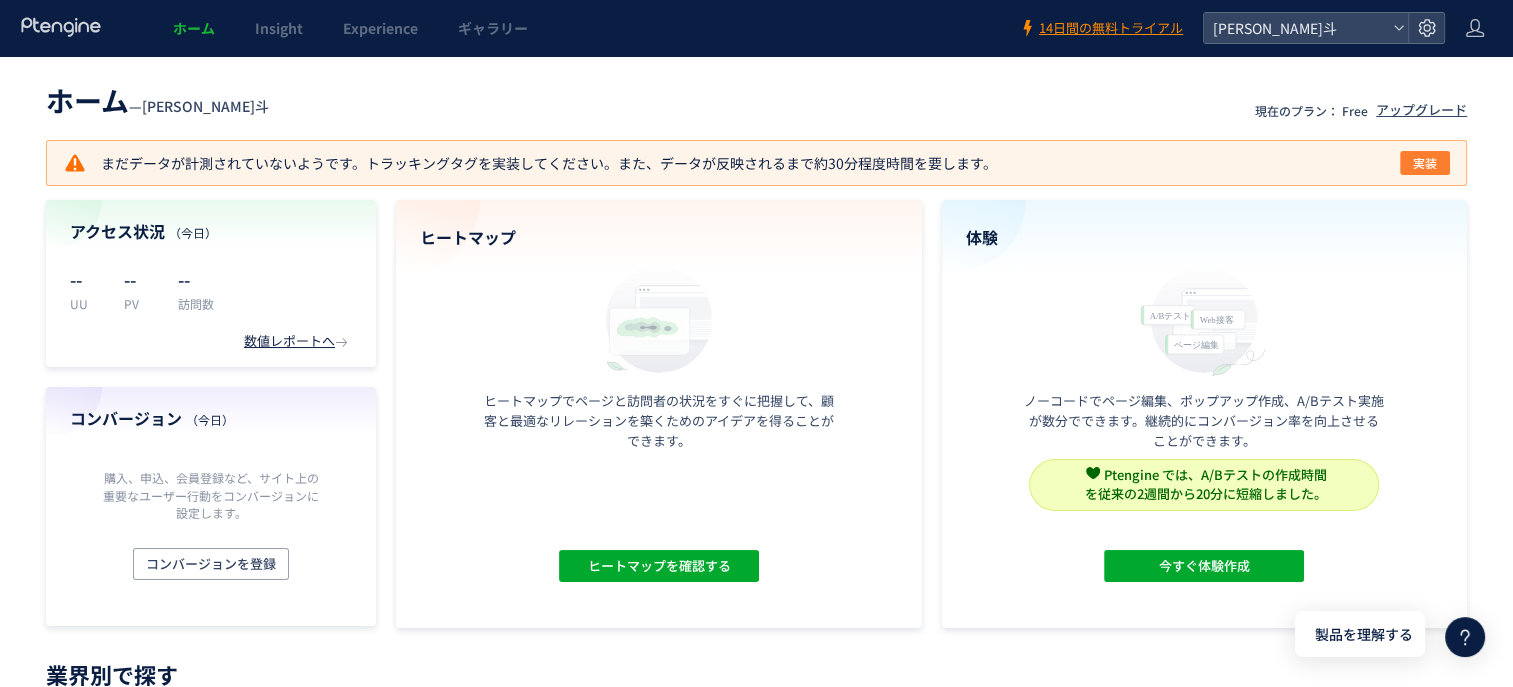 click on "実装" at bounding box center (1425, 163) 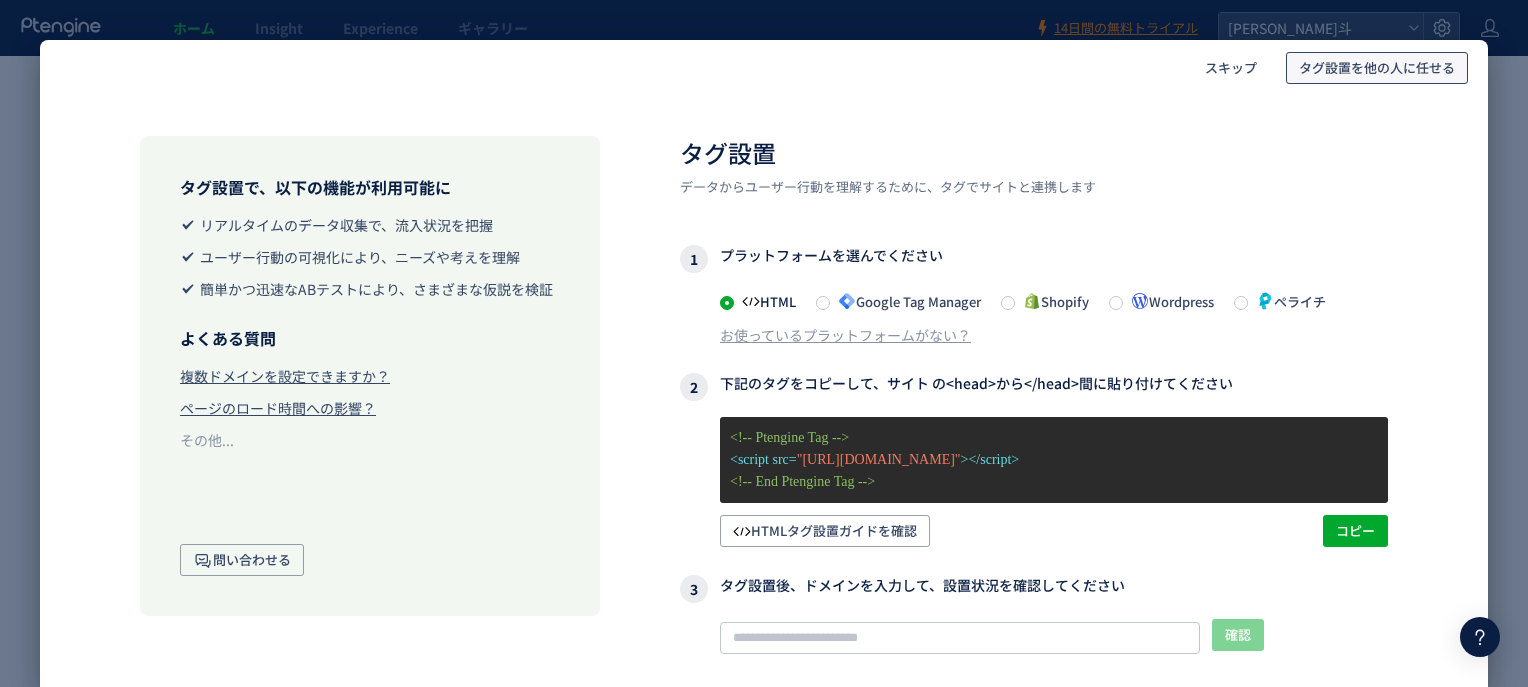 click on "タグ設置を他の人に任せる" at bounding box center [1377, 68] 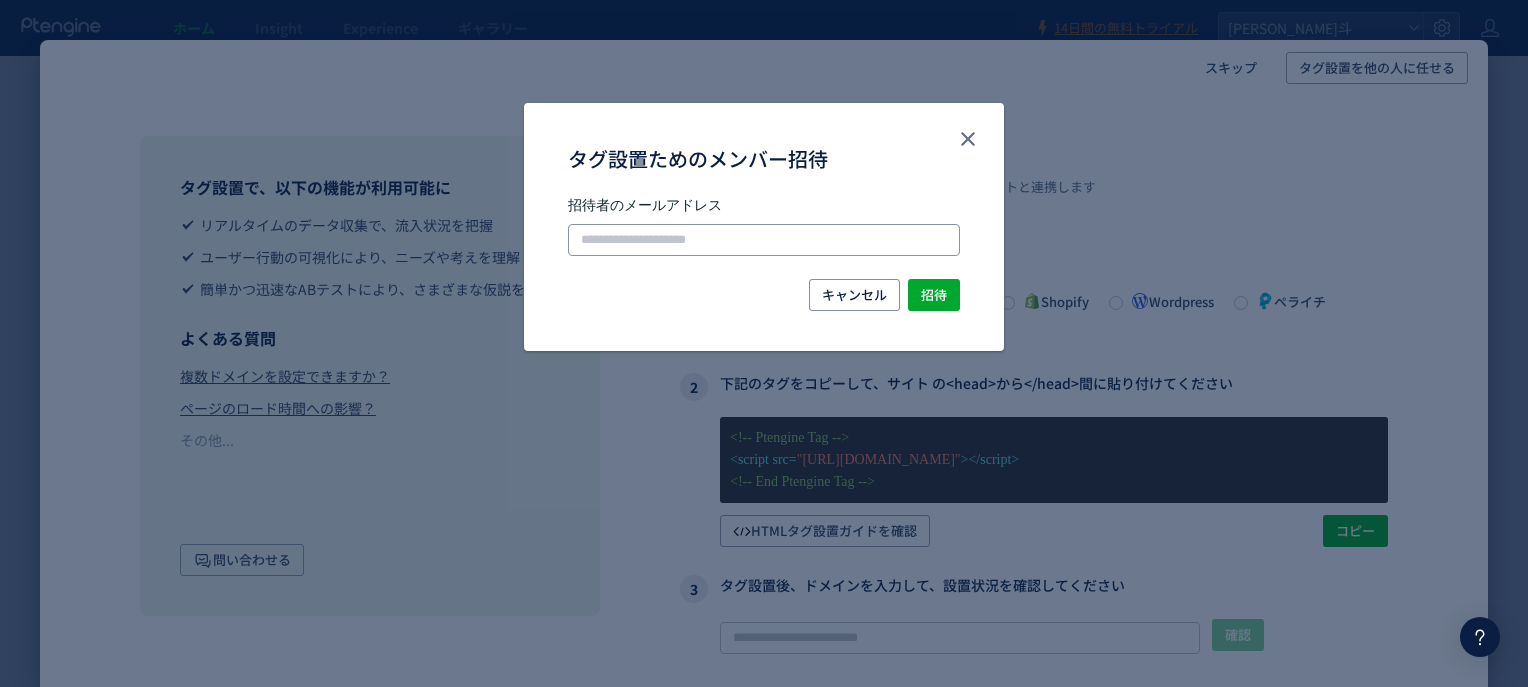 drag, startPoint x: 692, startPoint y: 232, endPoint x: 704, endPoint y: 218, distance: 18.439089 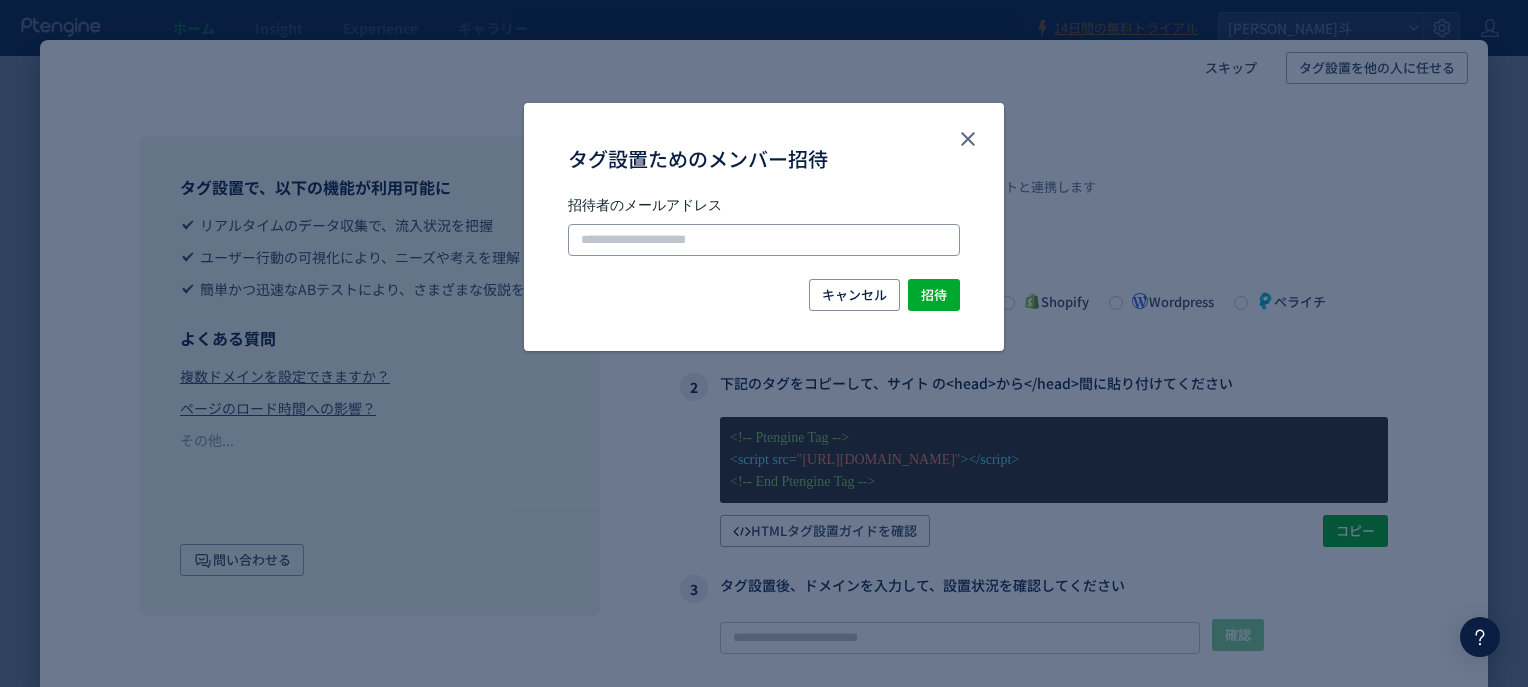paste on "**********" 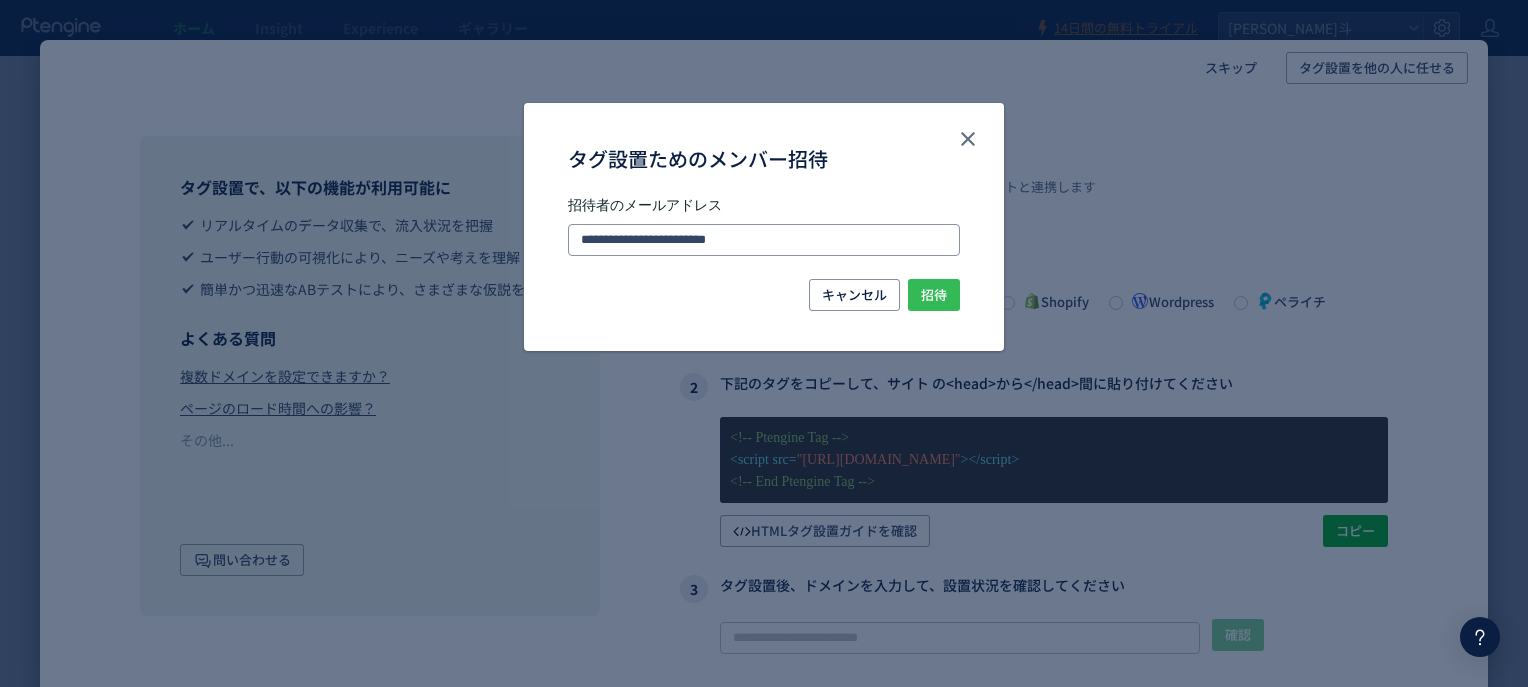 type on "**********" 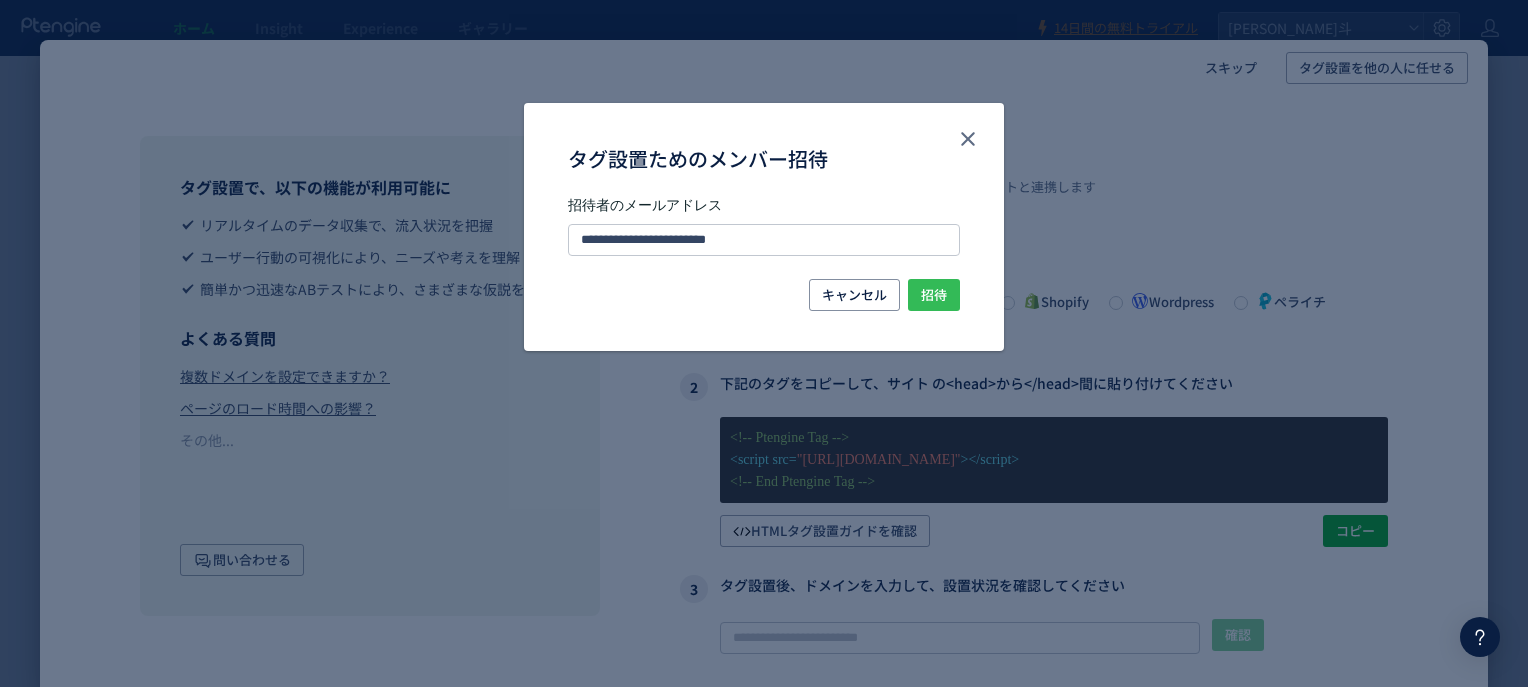 click on "招待" at bounding box center (934, 295) 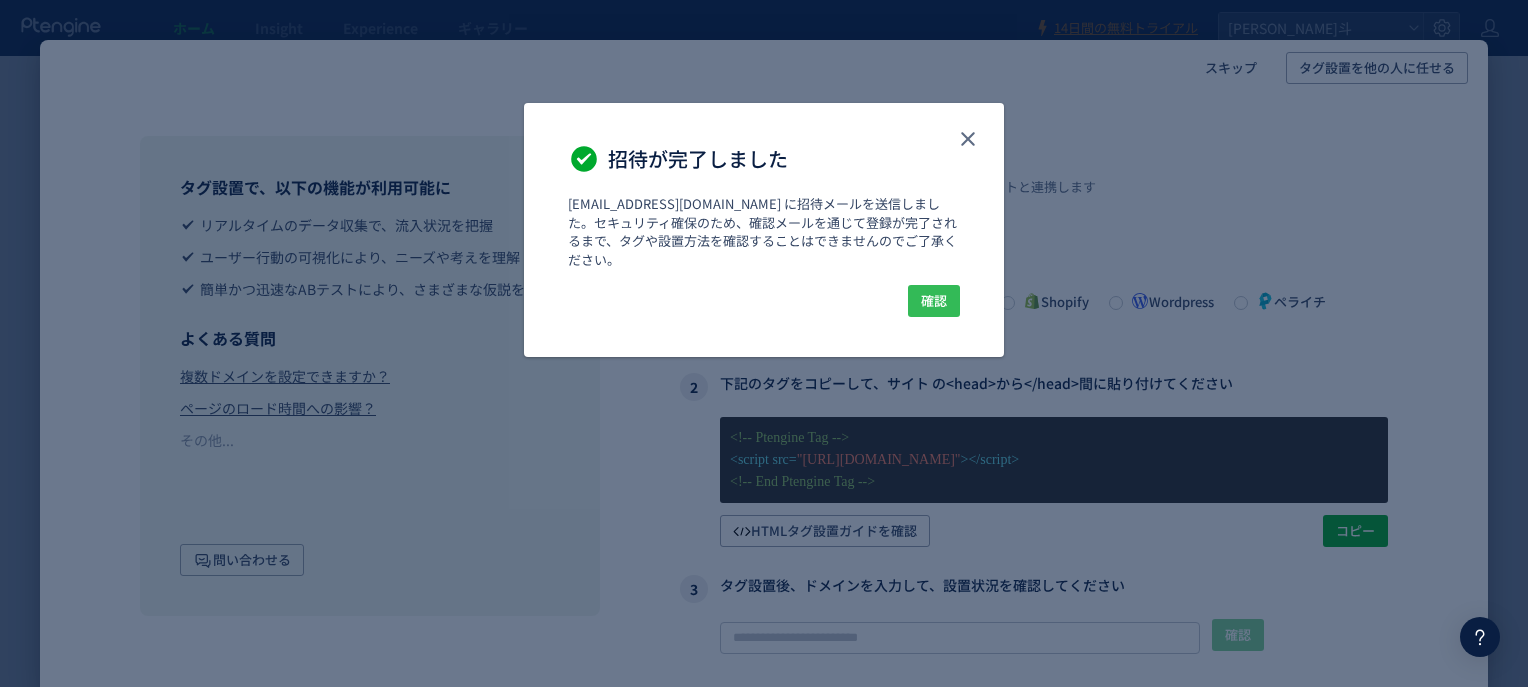 click on "確認" at bounding box center (934, 301) 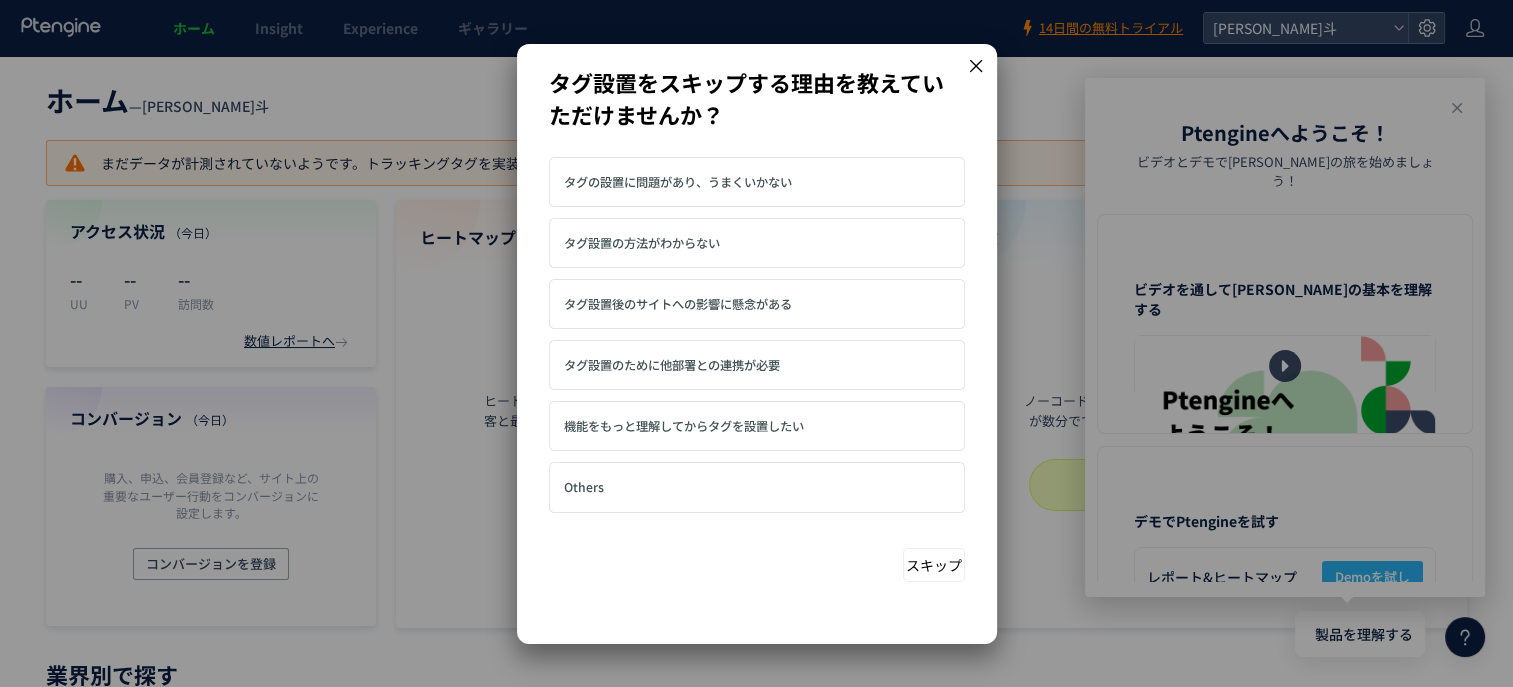 click on "スキップ" at bounding box center [934, 565] 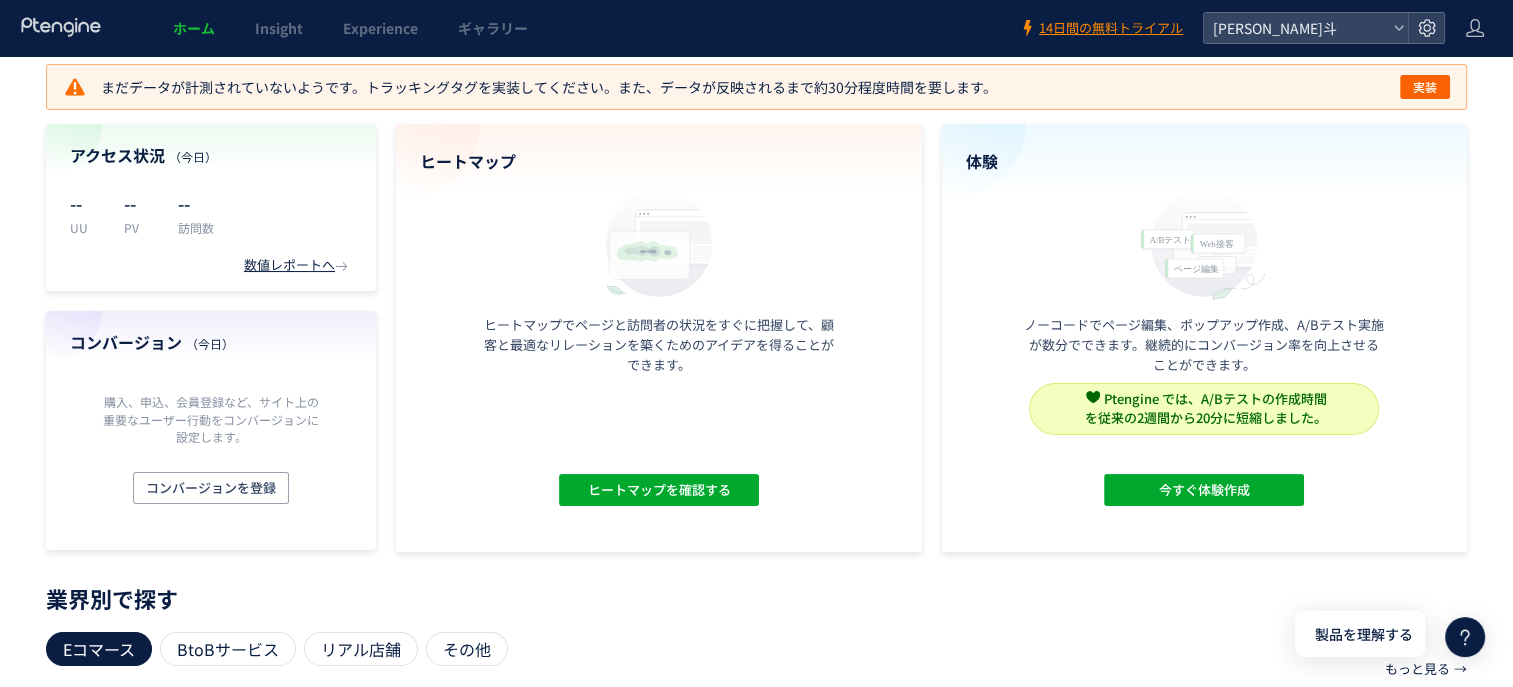scroll, scrollTop: 0, scrollLeft: 0, axis: both 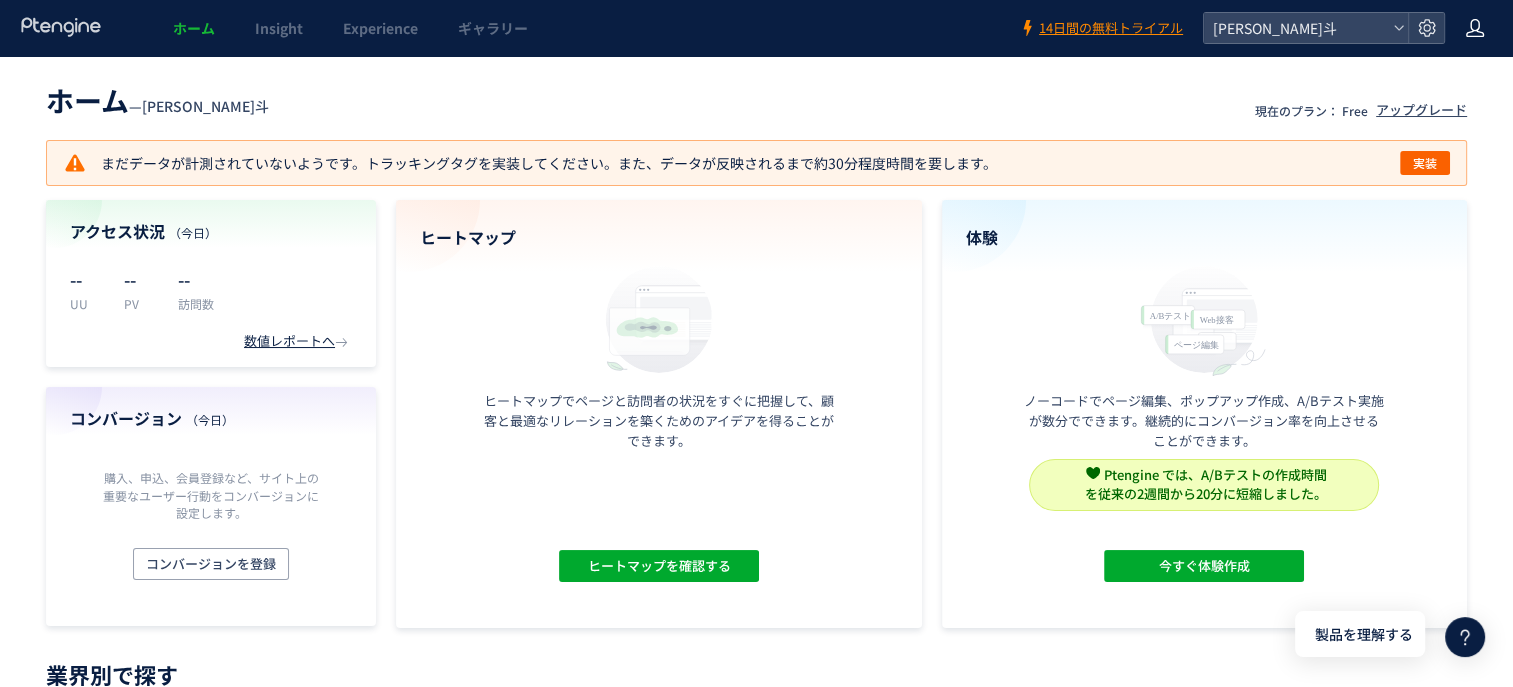 click 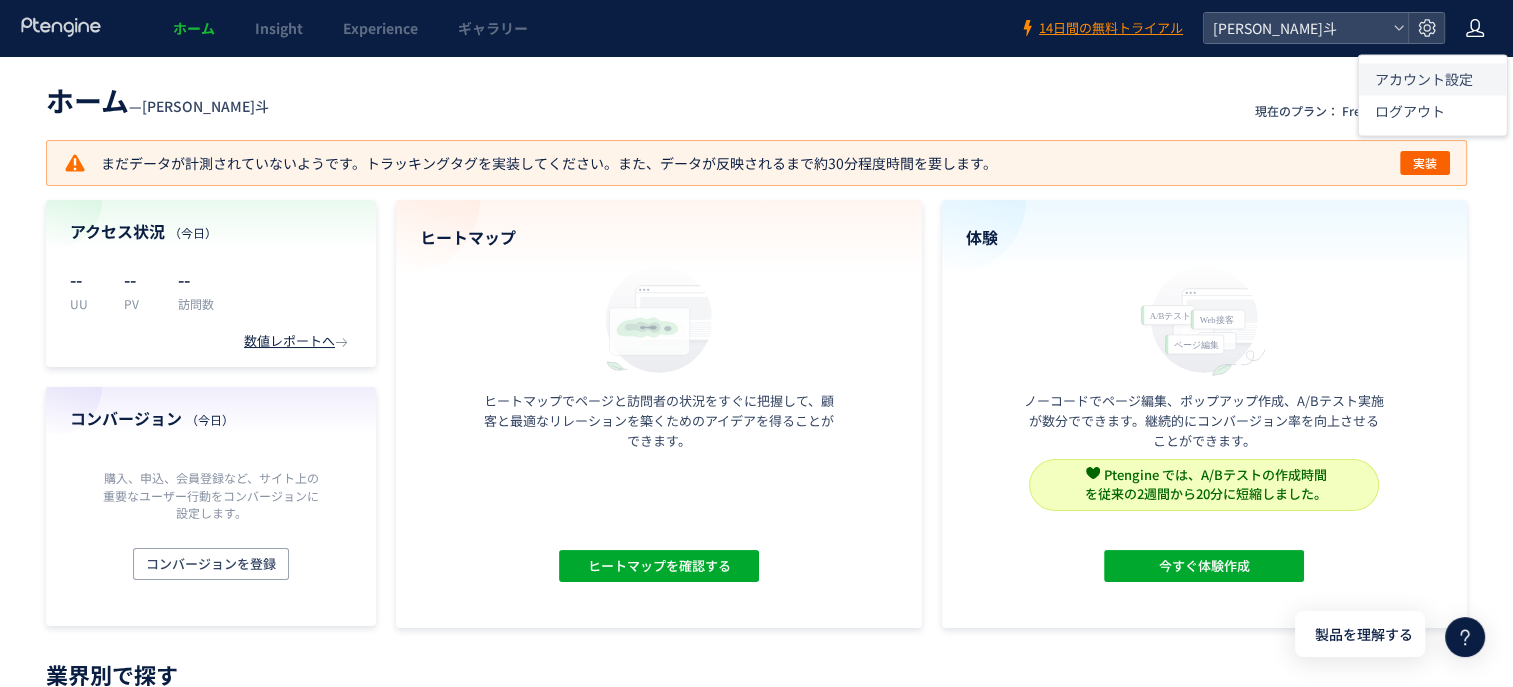 click on "アカウント設定" at bounding box center [1424, 79] 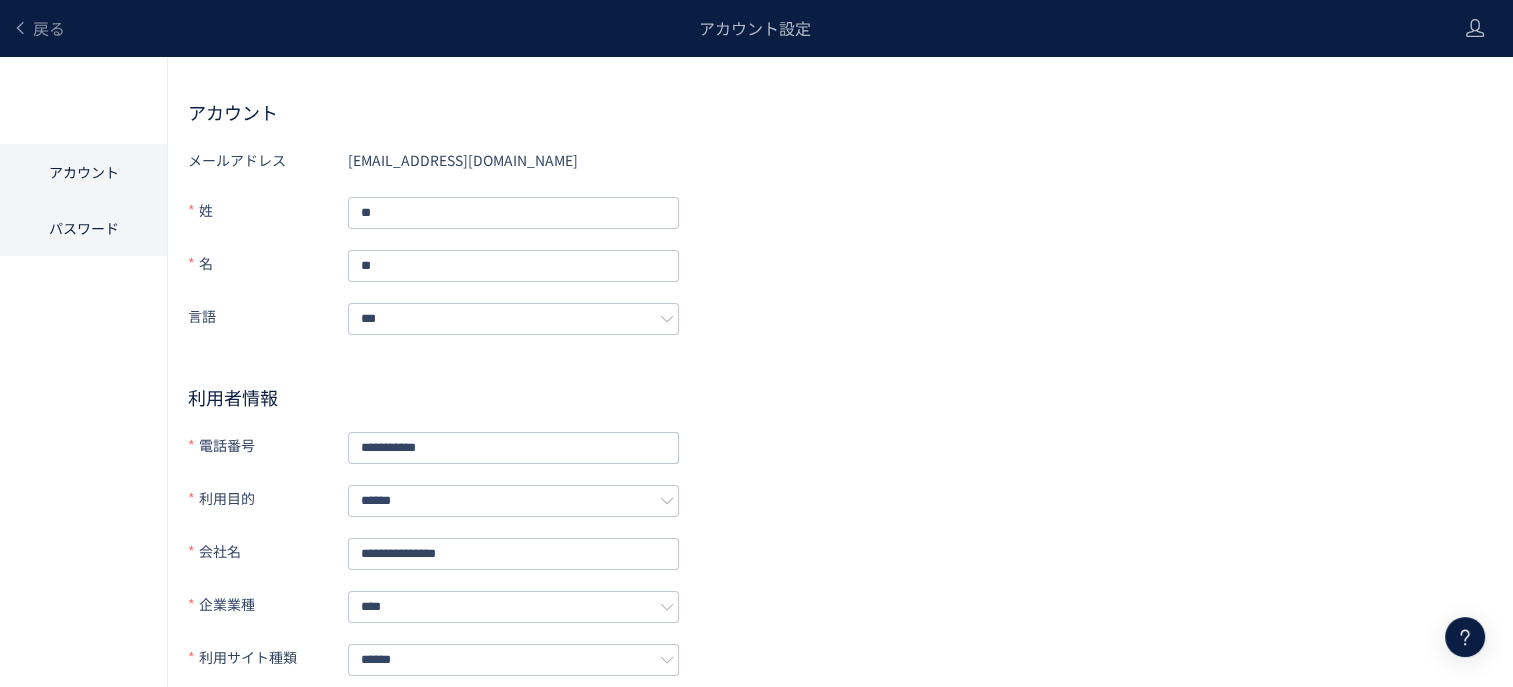 scroll, scrollTop: 0, scrollLeft: 0, axis: both 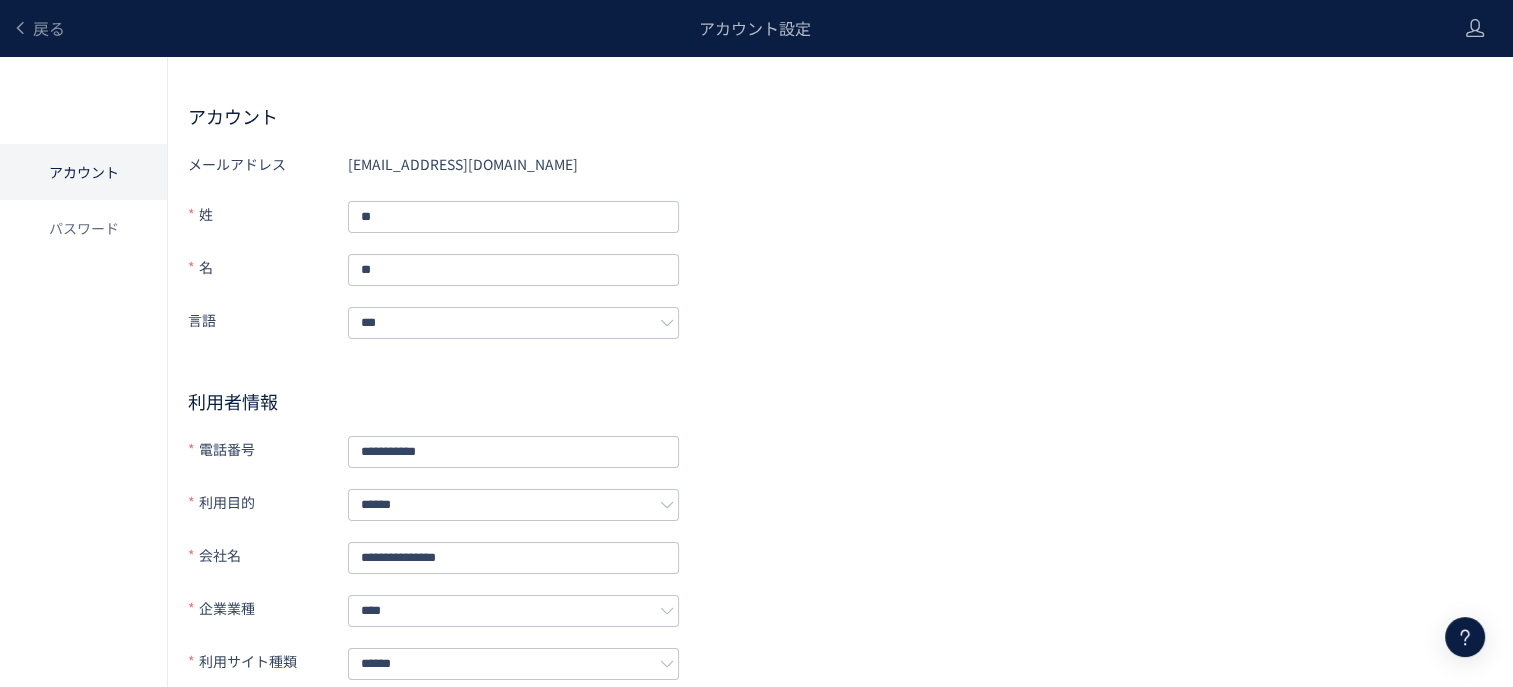 click on "戻る" at bounding box center (38, 28) 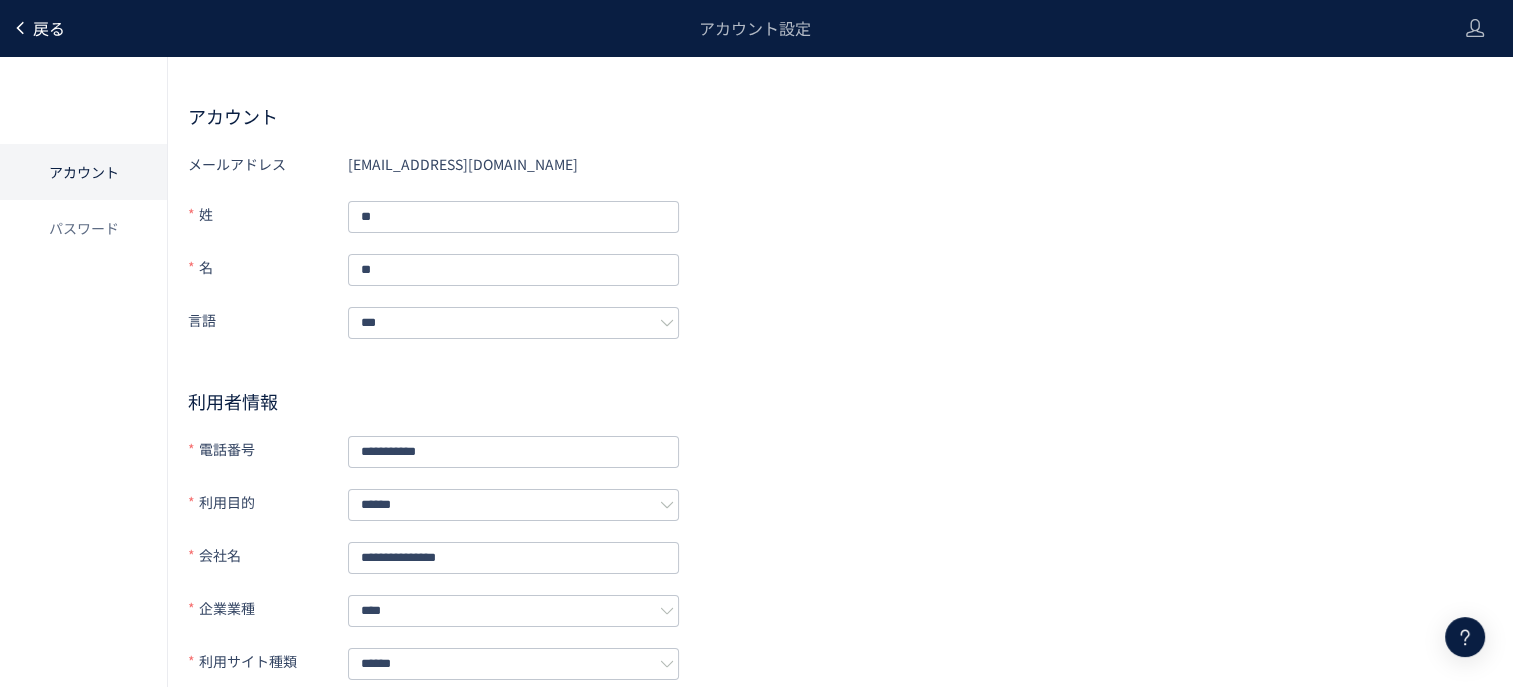 click on "戻る" 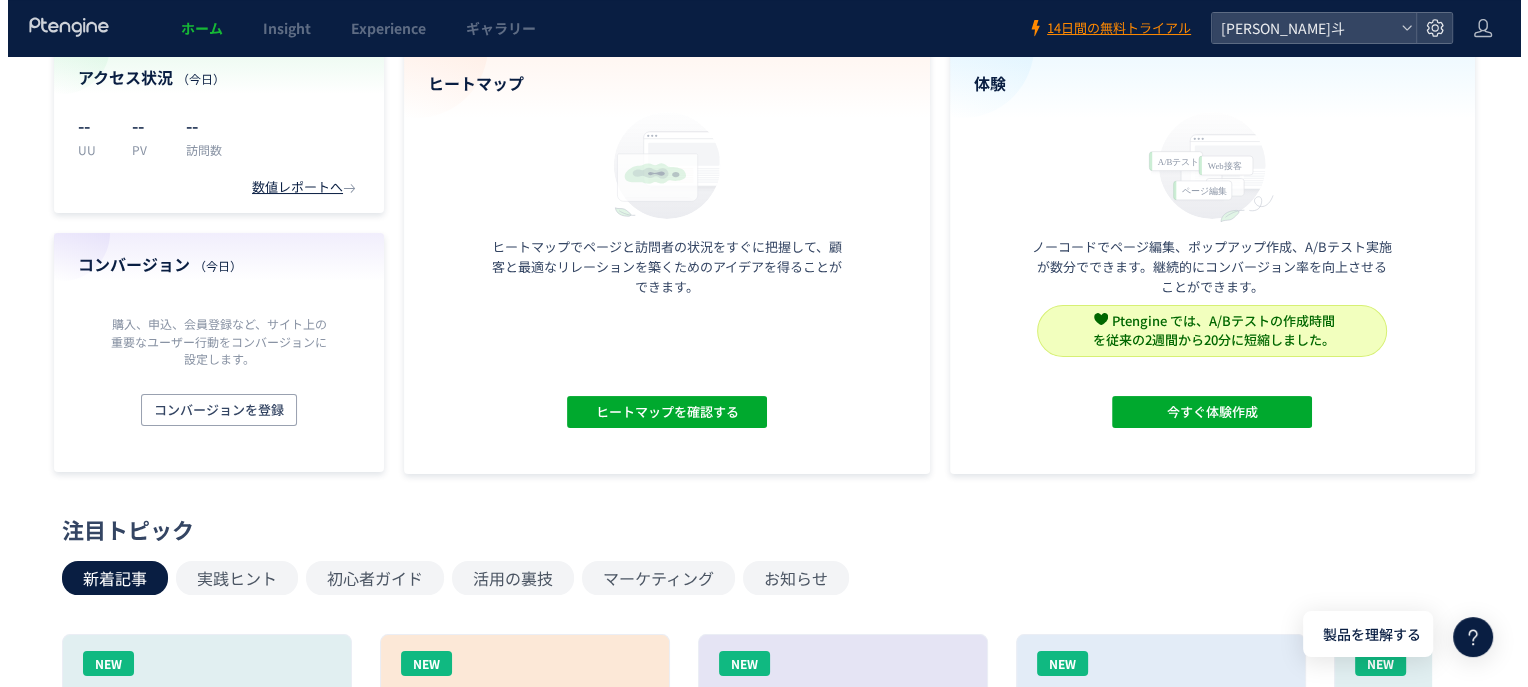 scroll, scrollTop: 0, scrollLeft: 0, axis: both 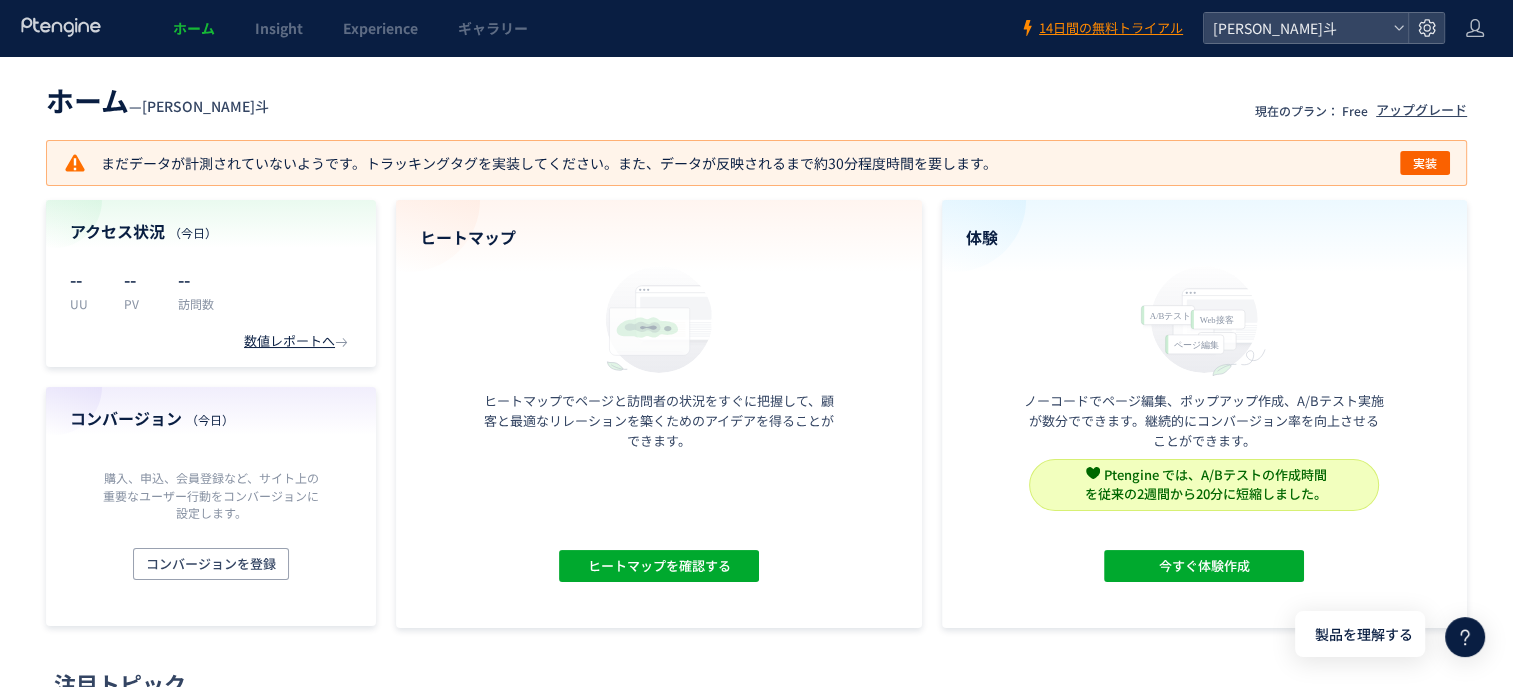 click on "ホーム" at bounding box center (194, 28) 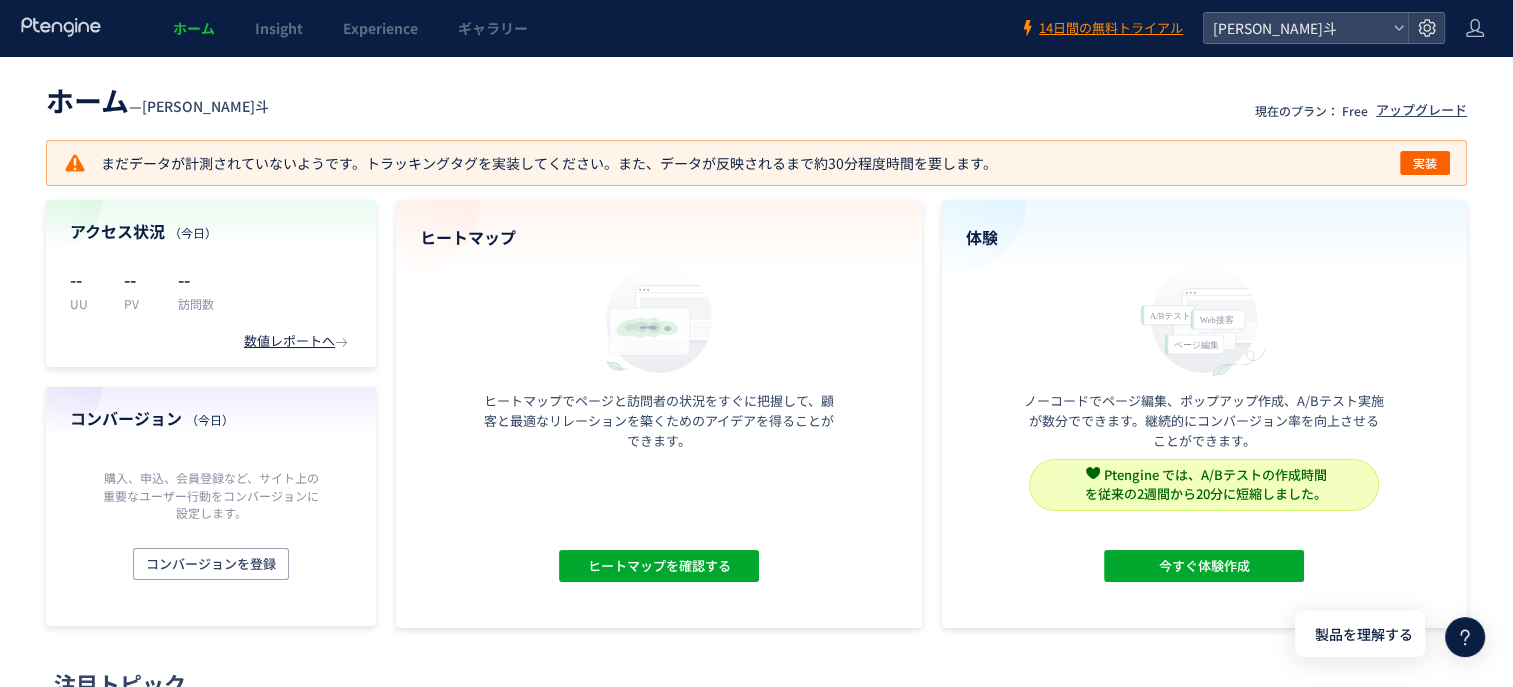 click 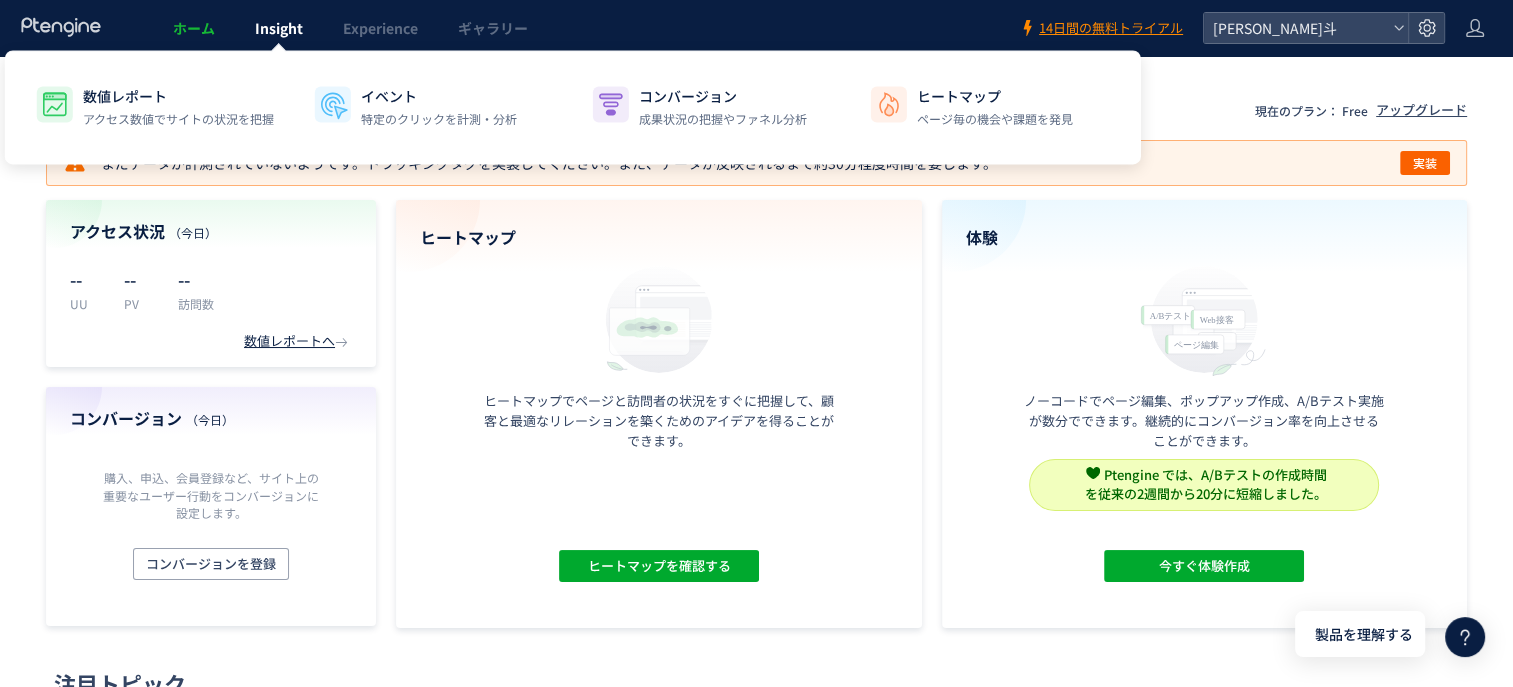 click on "Insight" at bounding box center (279, 28) 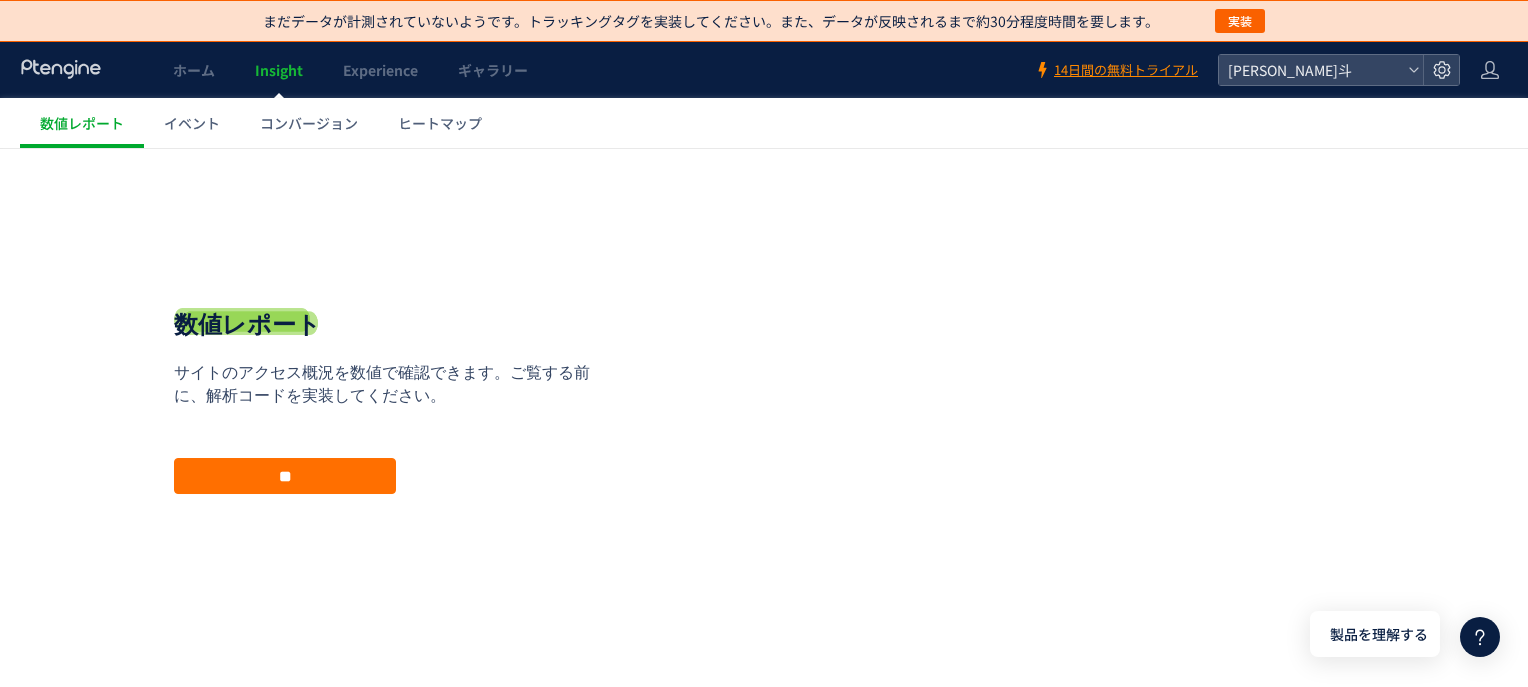scroll, scrollTop: 51, scrollLeft: 0, axis: vertical 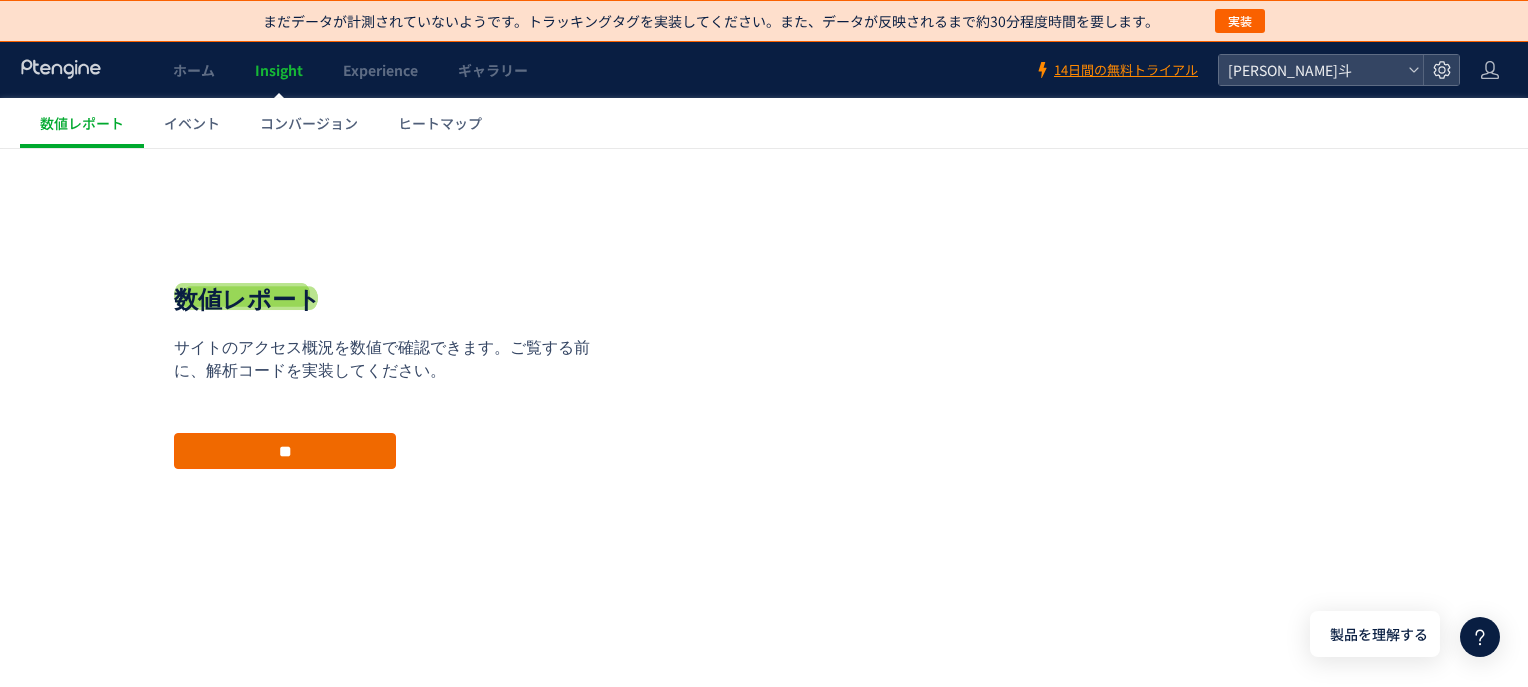 click on "**" at bounding box center [285, 451] 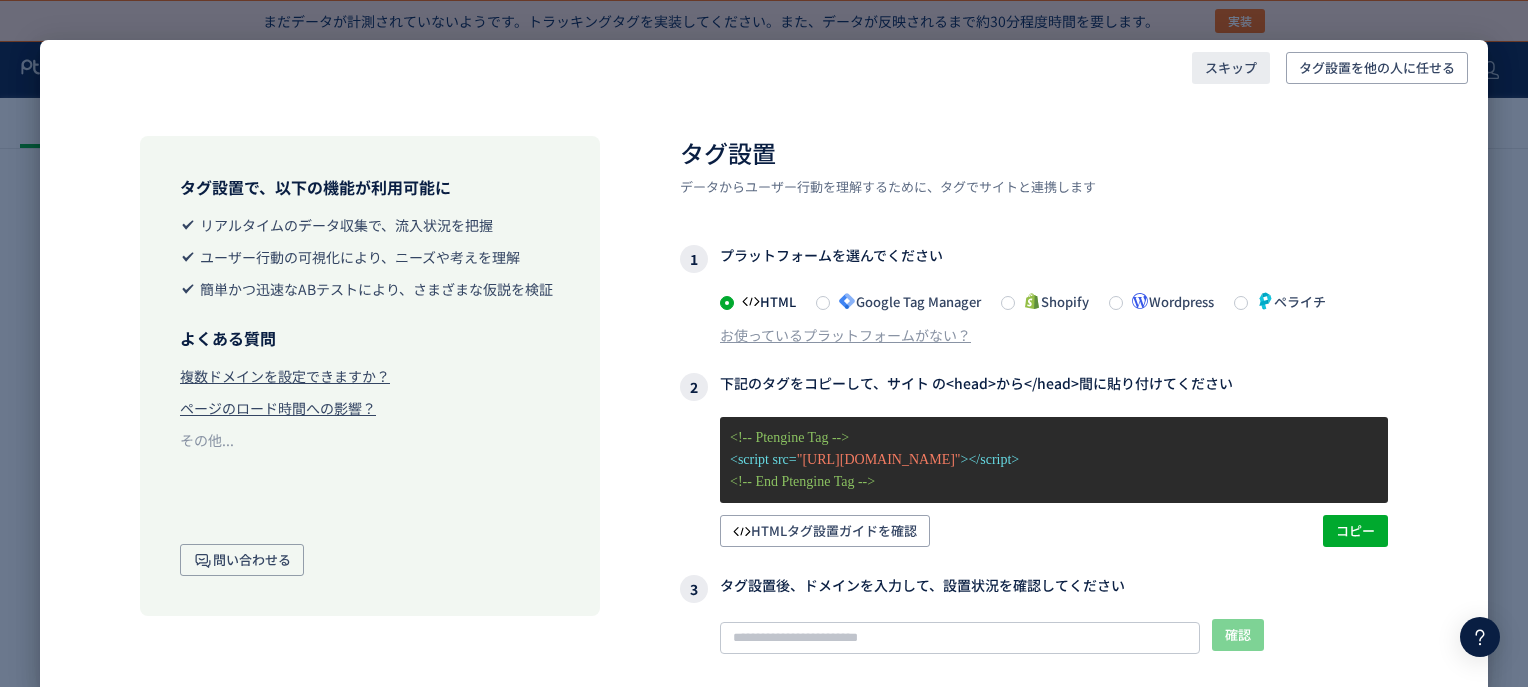 click on "スキップ" at bounding box center [1231, 68] 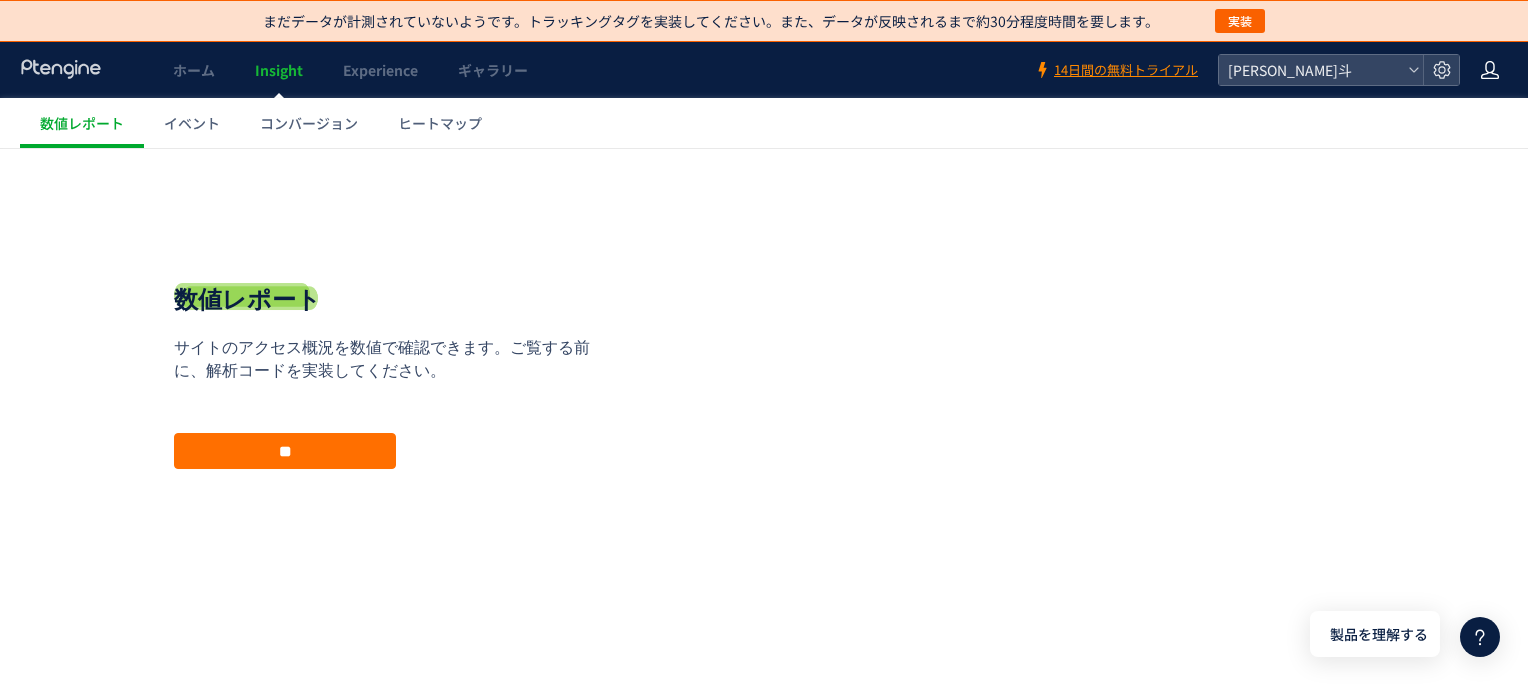 click 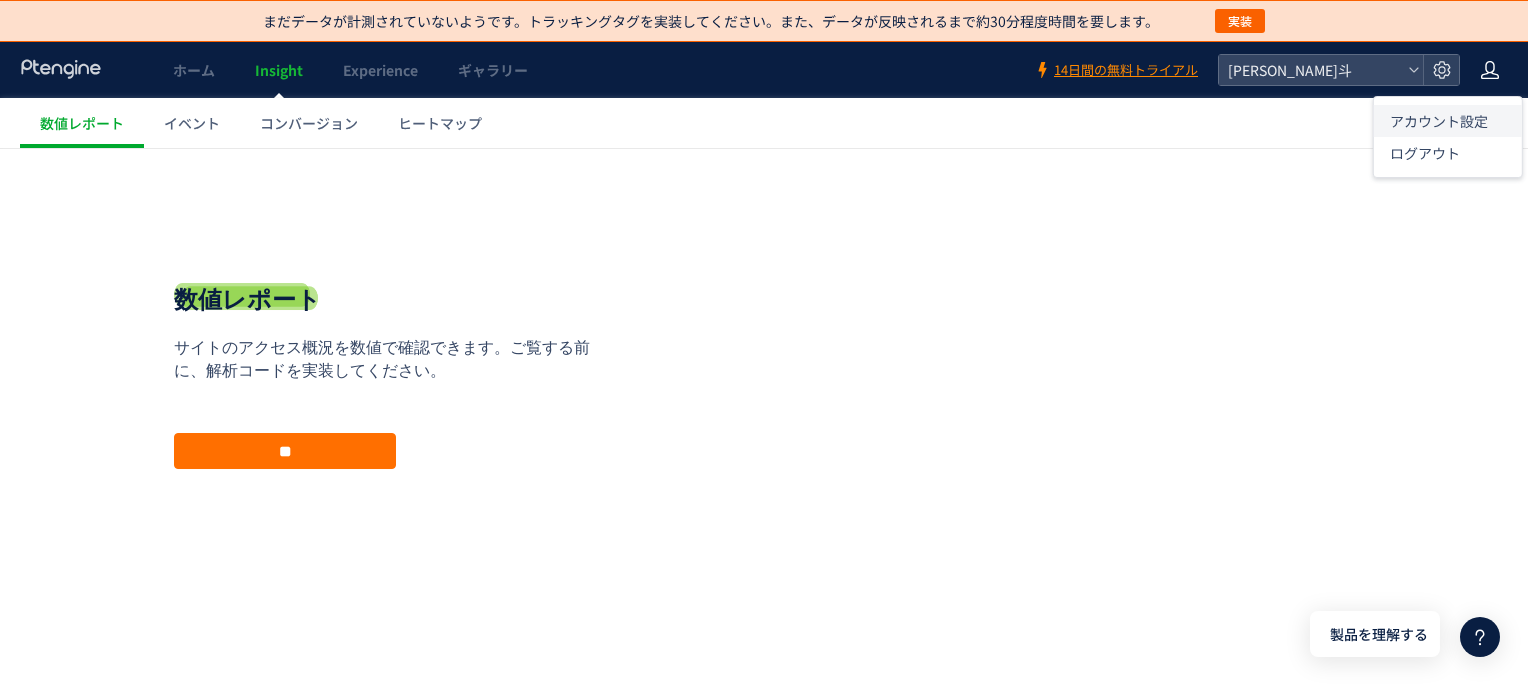 click on "アカウント設定" at bounding box center (1439, 121) 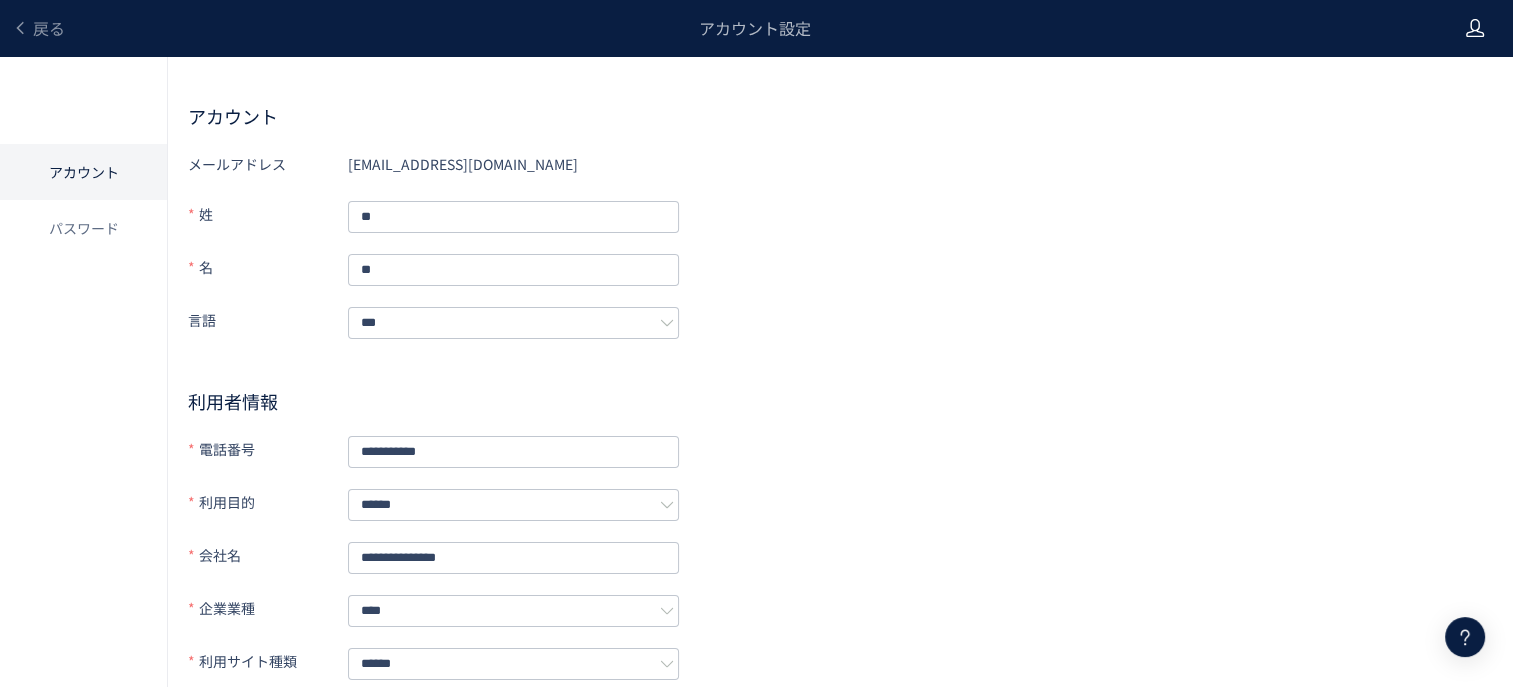 click 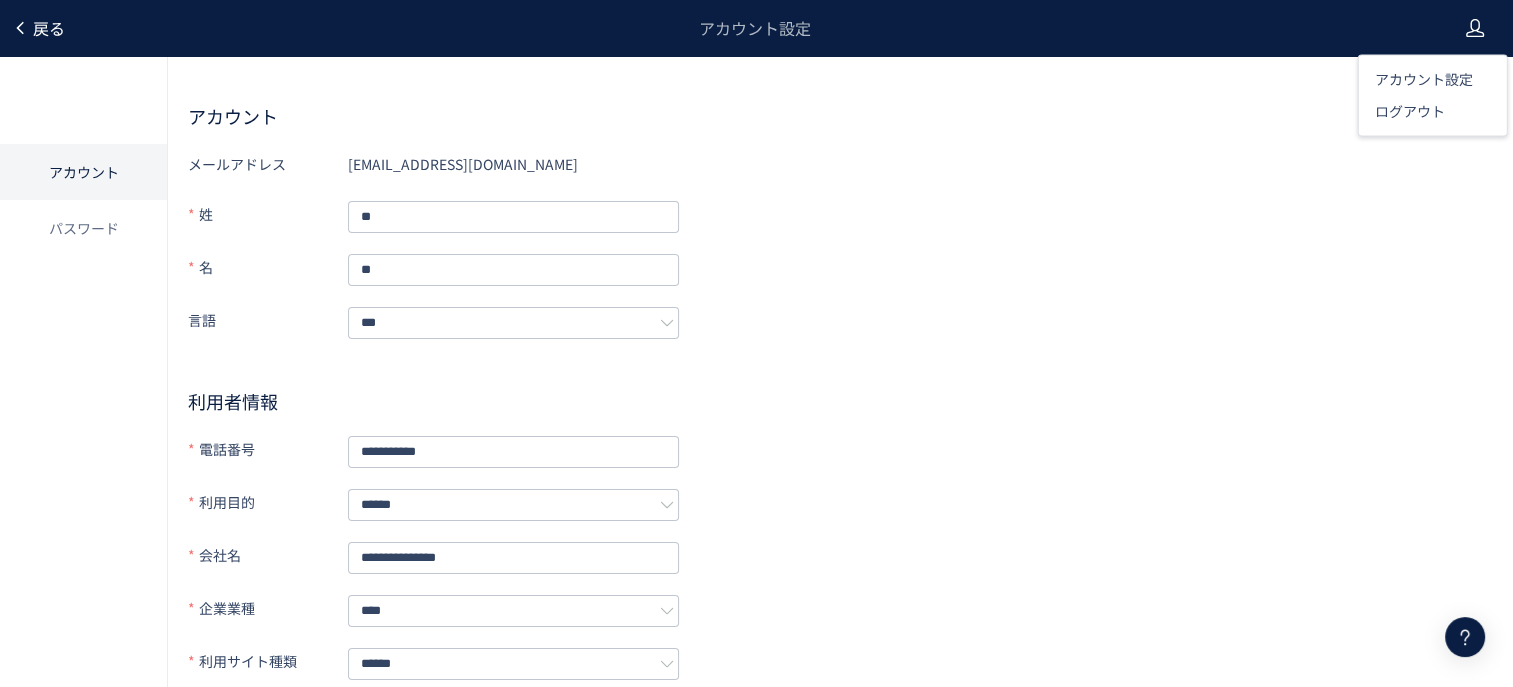 click on "戻る" 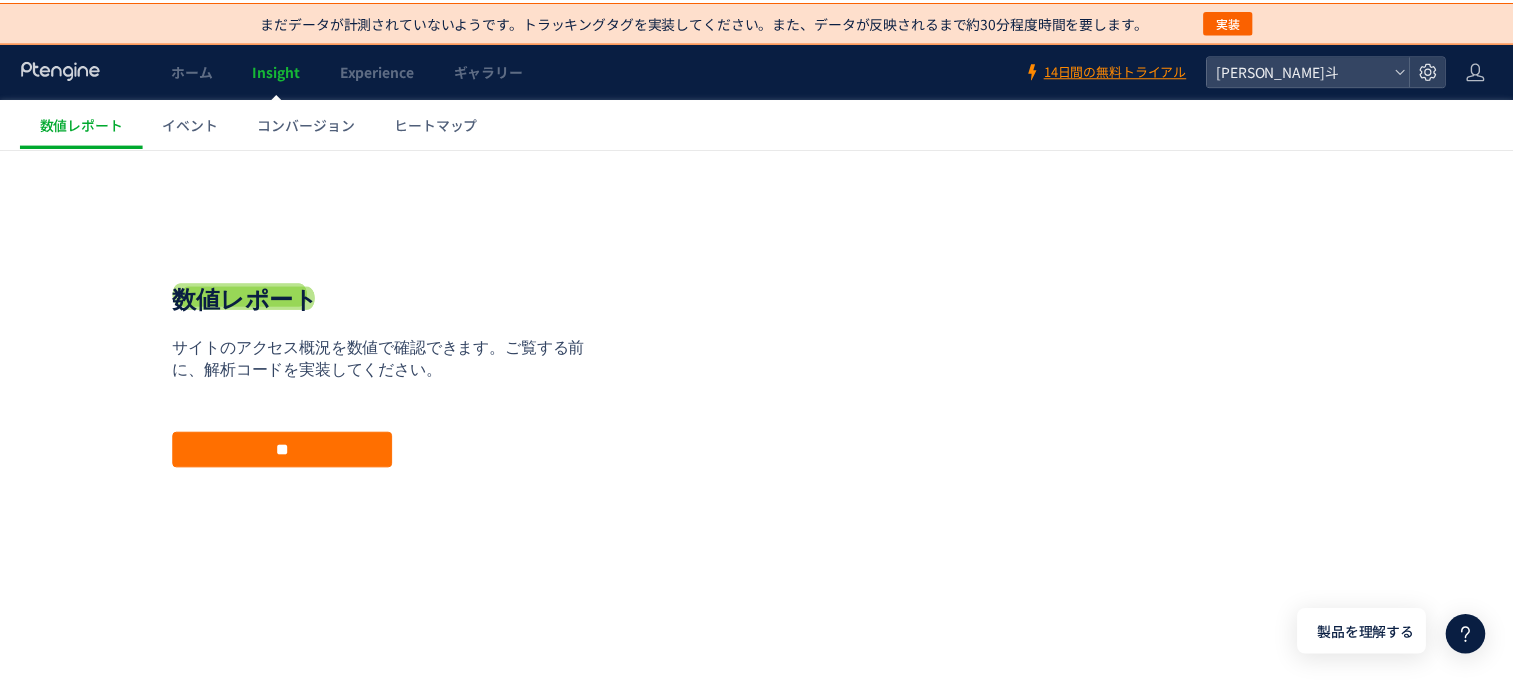 scroll, scrollTop: 0, scrollLeft: 0, axis: both 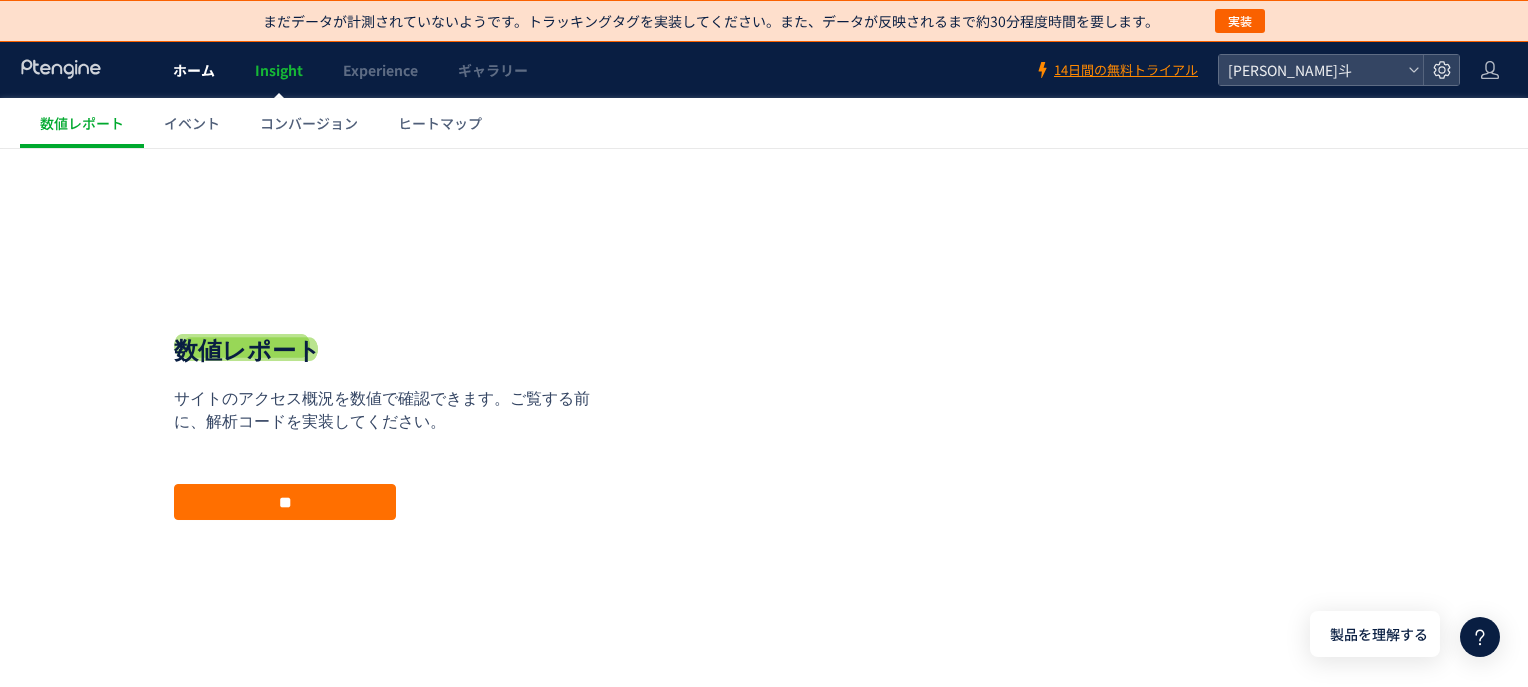 click on "ホーム" at bounding box center [194, 70] 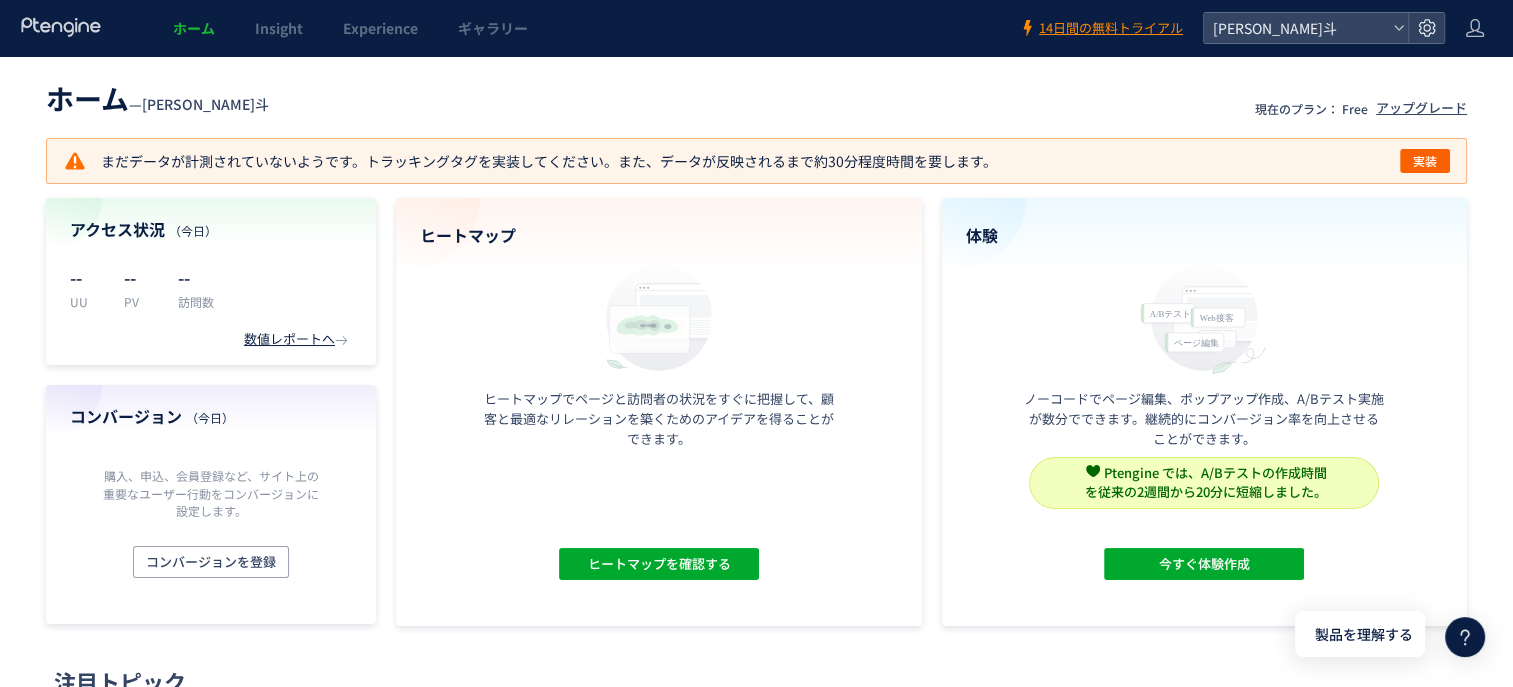 scroll, scrollTop: 0, scrollLeft: 0, axis: both 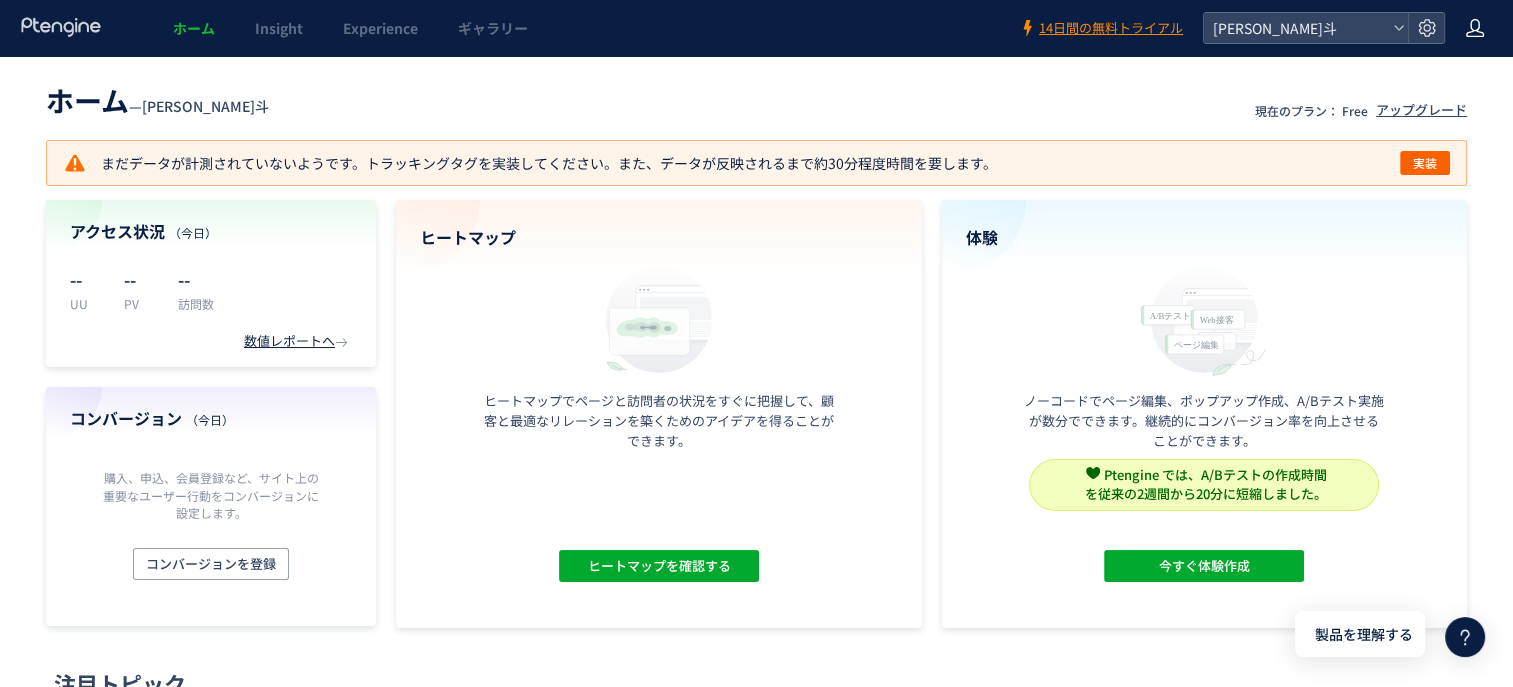 click 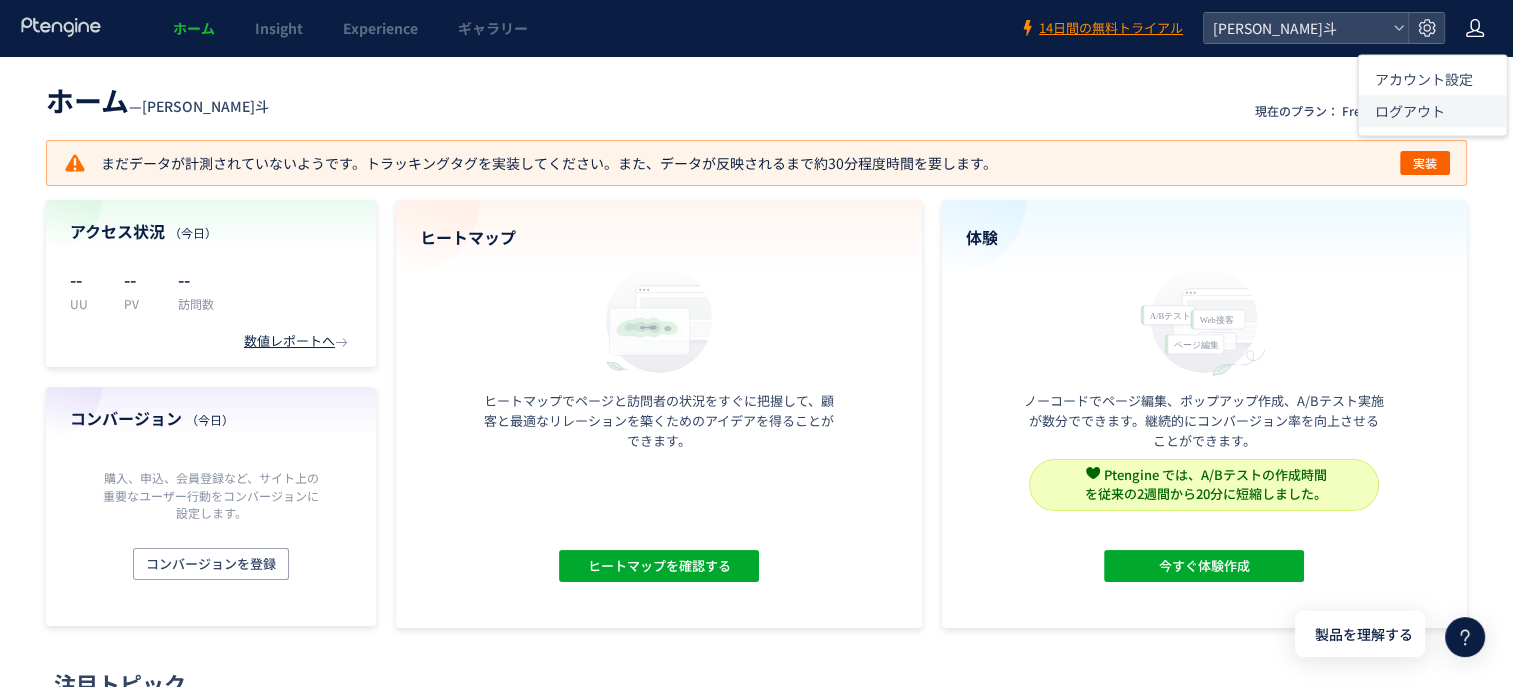 click on "ログアウト" at bounding box center (1410, 111) 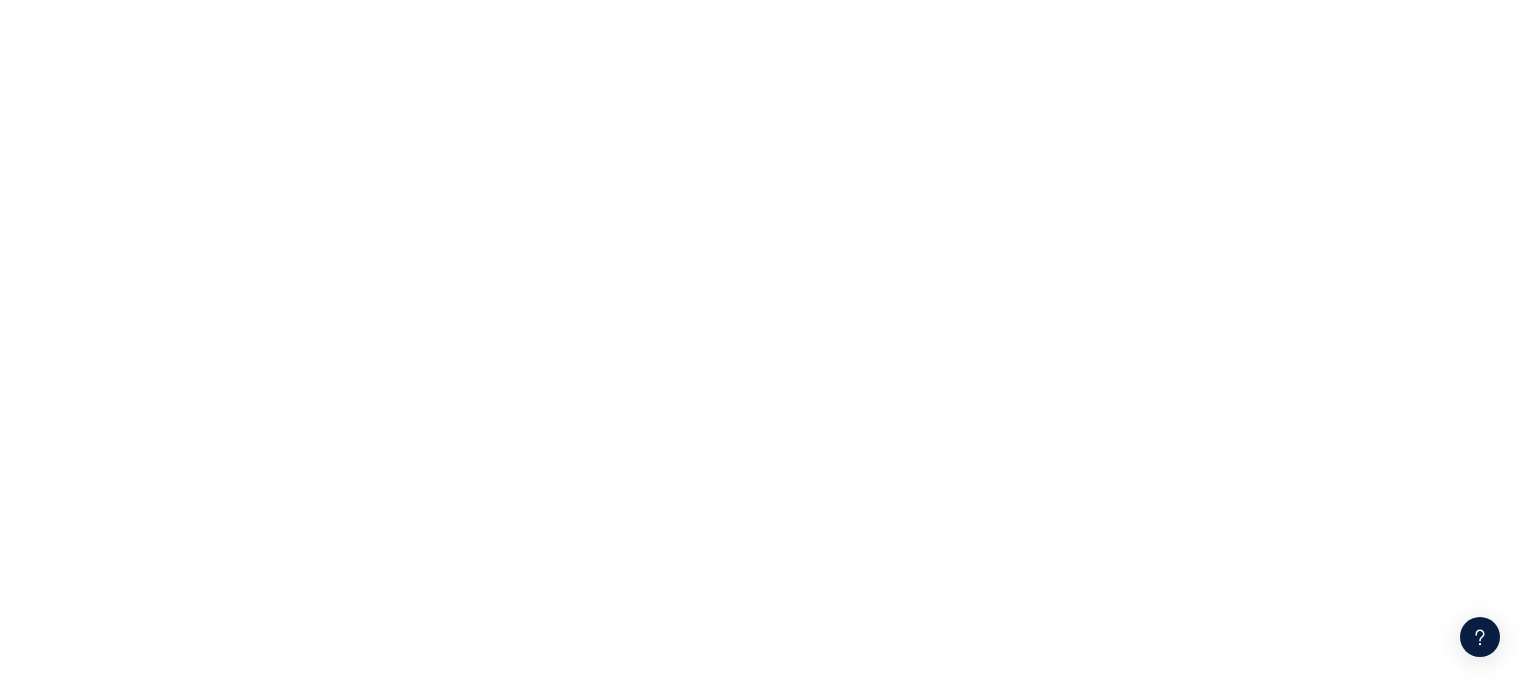 scroll, scrollTop: 0, scrollLeft: 0, axis: both 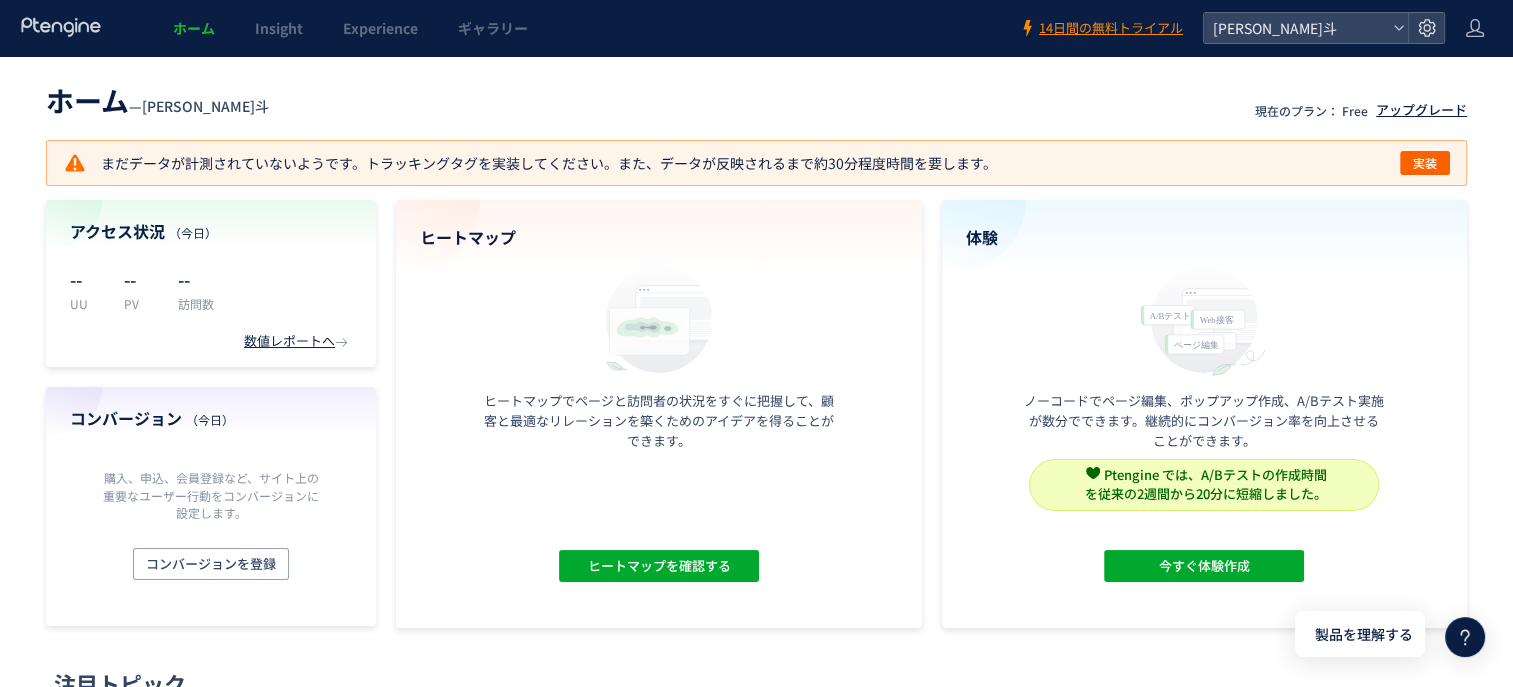 click on "アップグレード" at bounding box center (1421, 110) 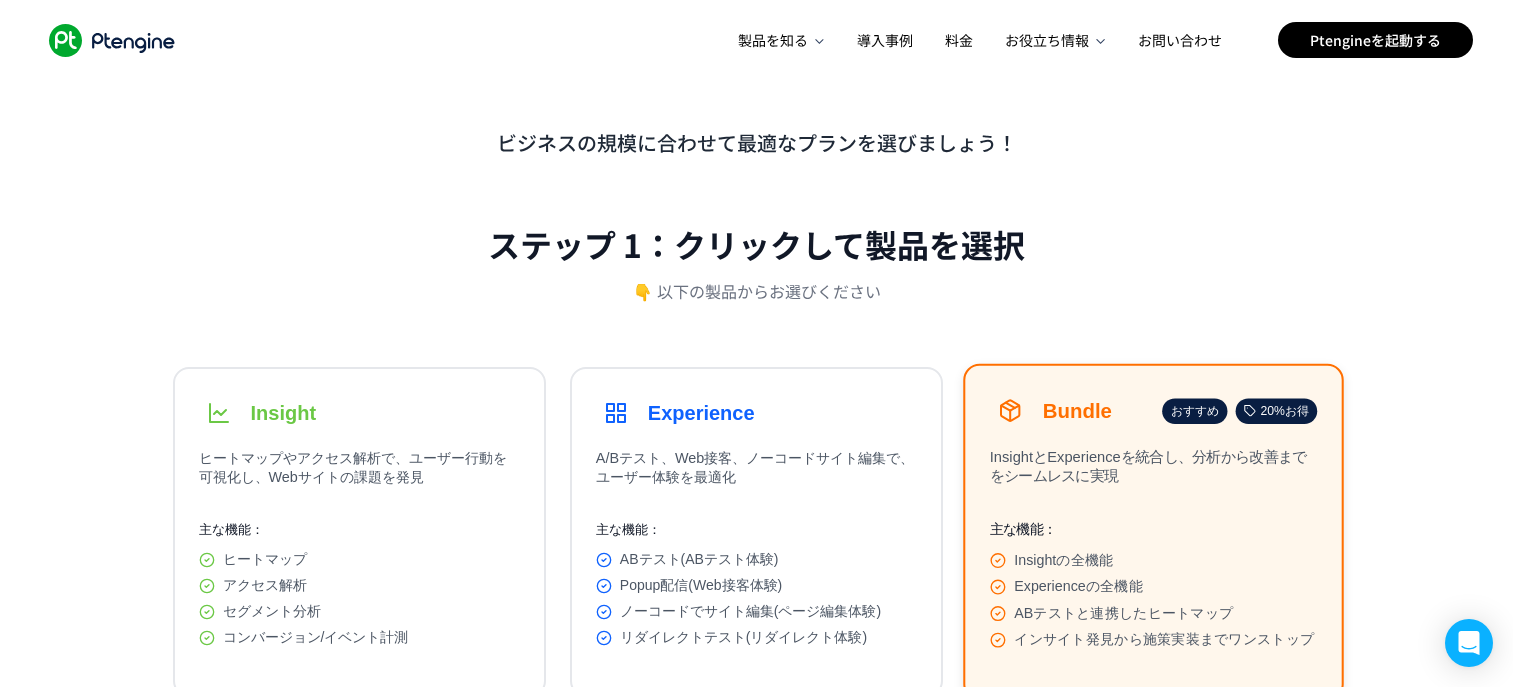 scroll, scrollTop: 0, scrollLeft: 0, axis: both 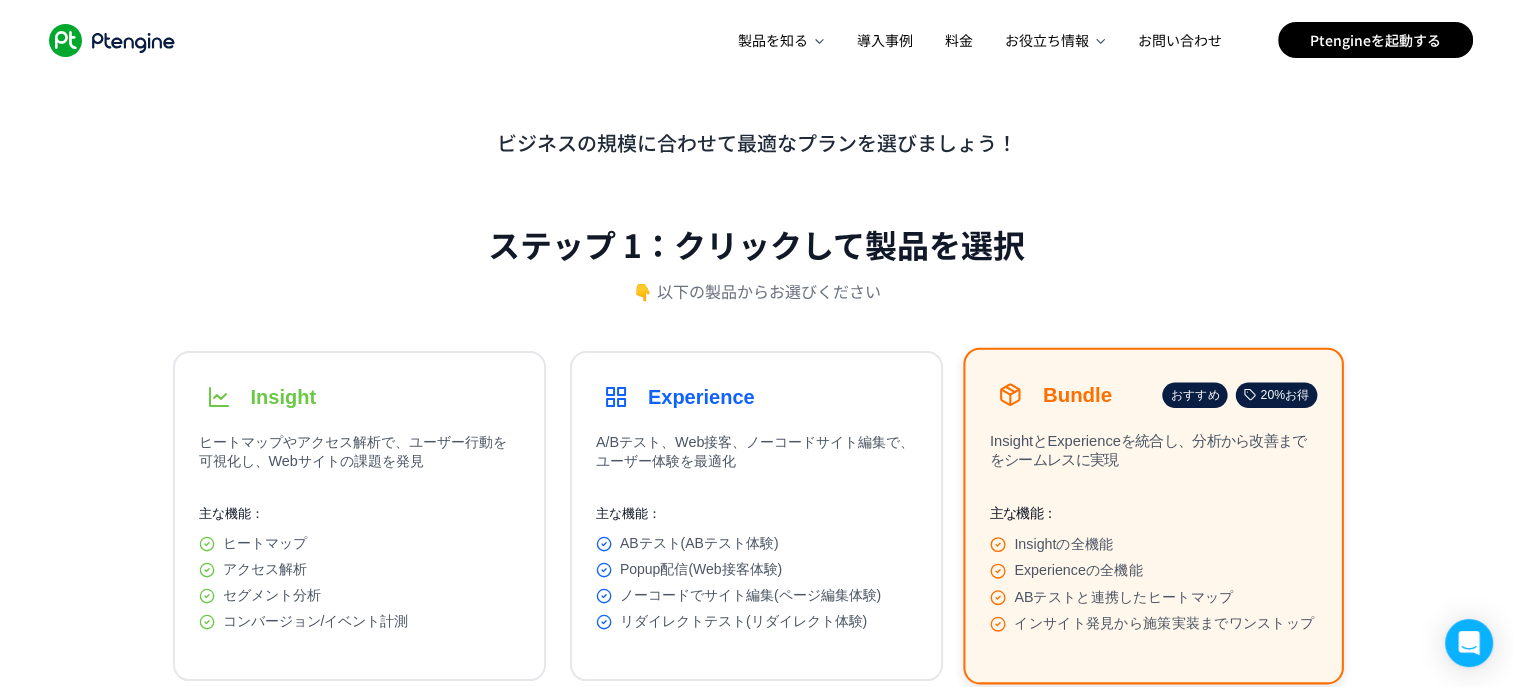 click on "製品を知る 導入事例 料金 お役立ち情報 公式LINEアカウント ブログ コミュニティ ヘルプセンター イベント 最新情報 お問い合わせ Ptengineを起動する" at bounding box center [1102, 40] 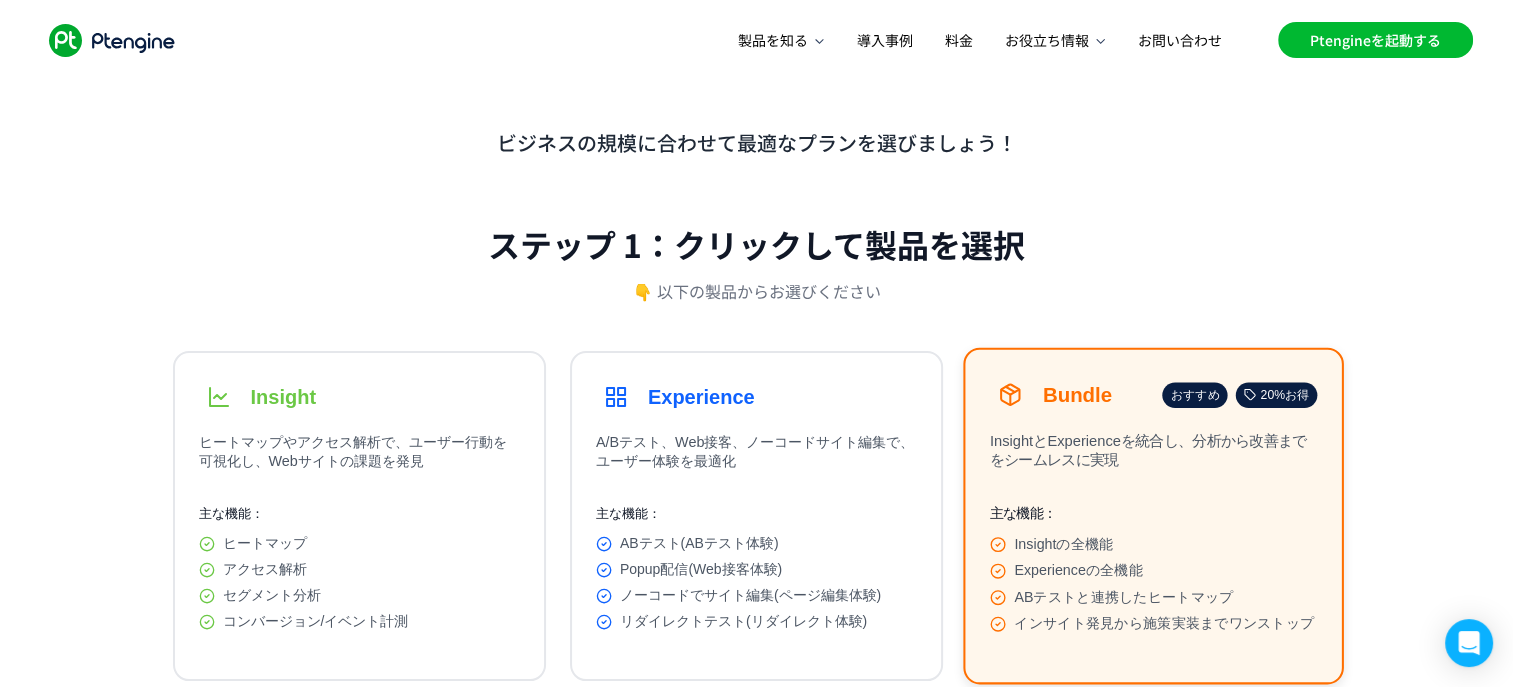 click on "Ptengineを起動する" at bounding box center (1375, 40) 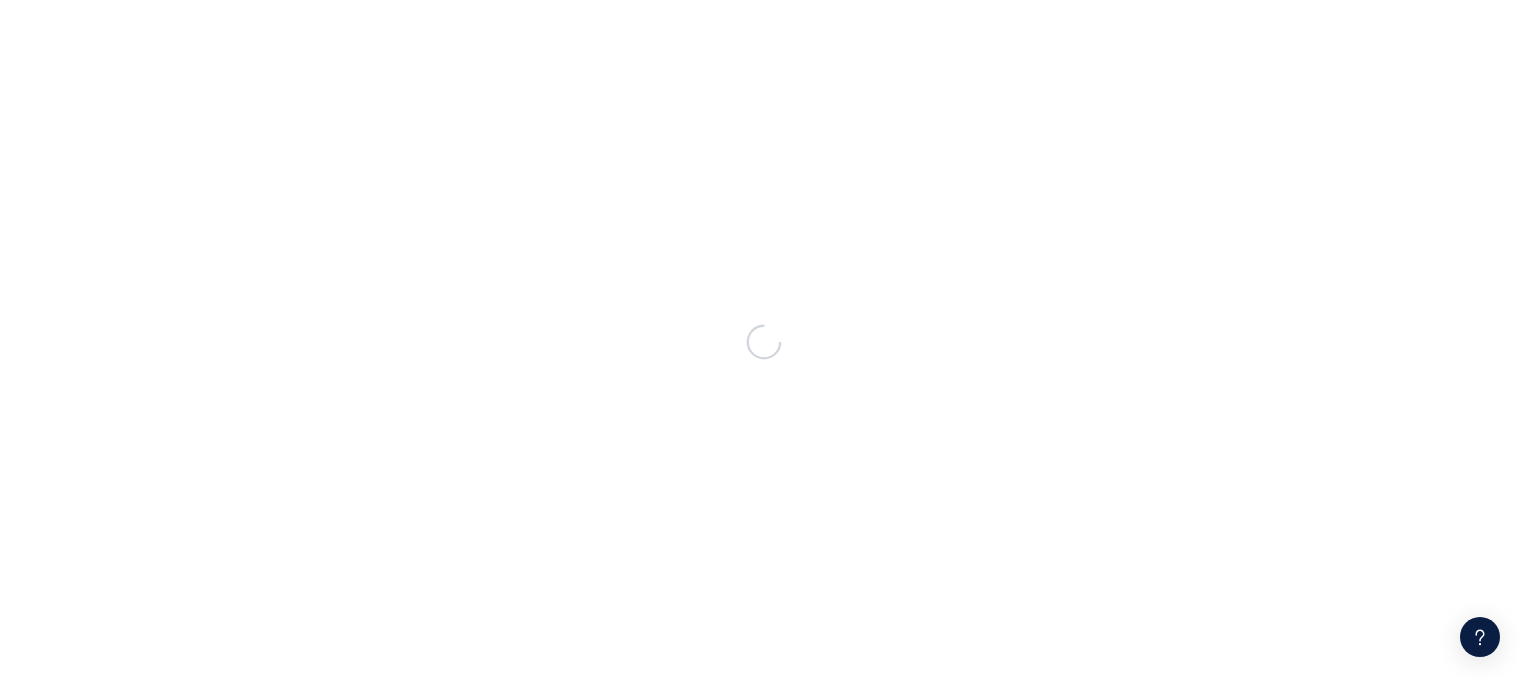 scroll, scrollTop: 0, scrollLeft: 0, axis: both 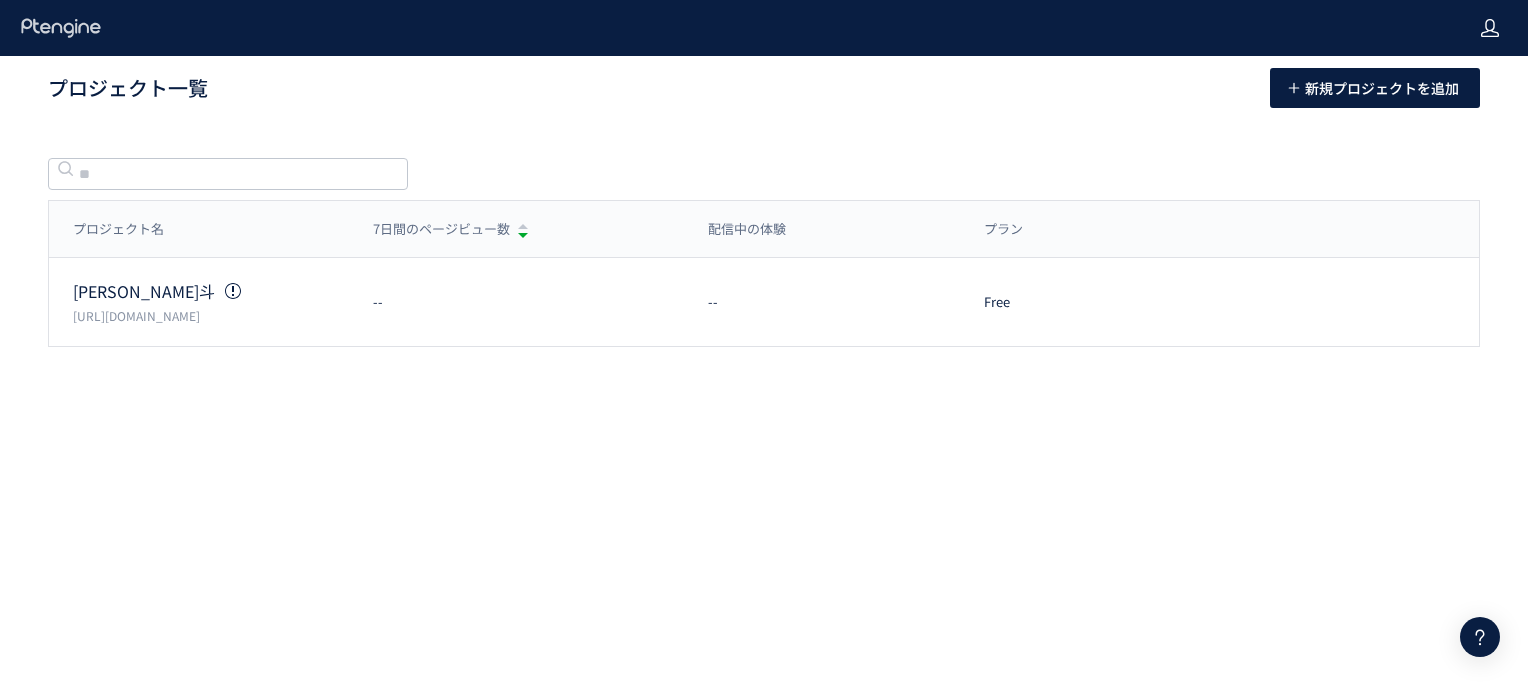 click 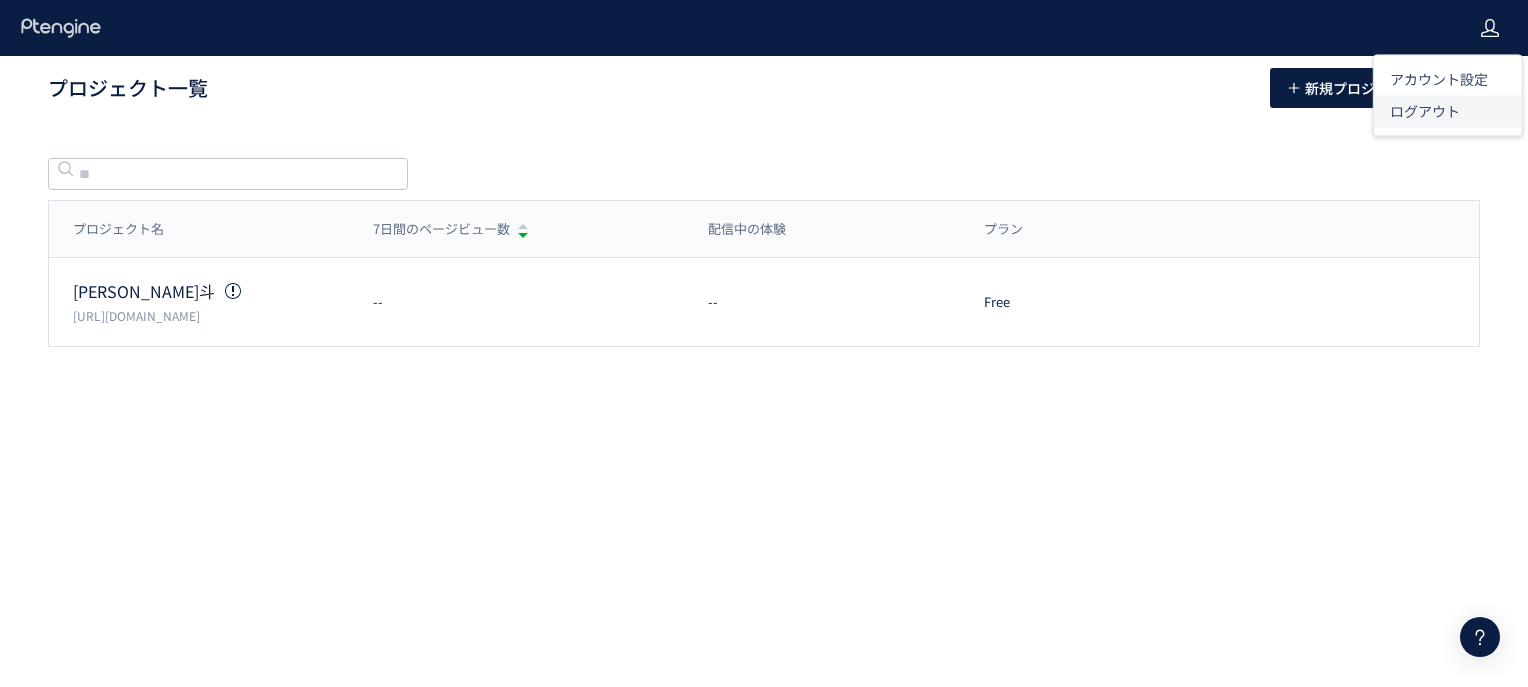 click on "ログアウト" at bounding box center (1425, 111) 